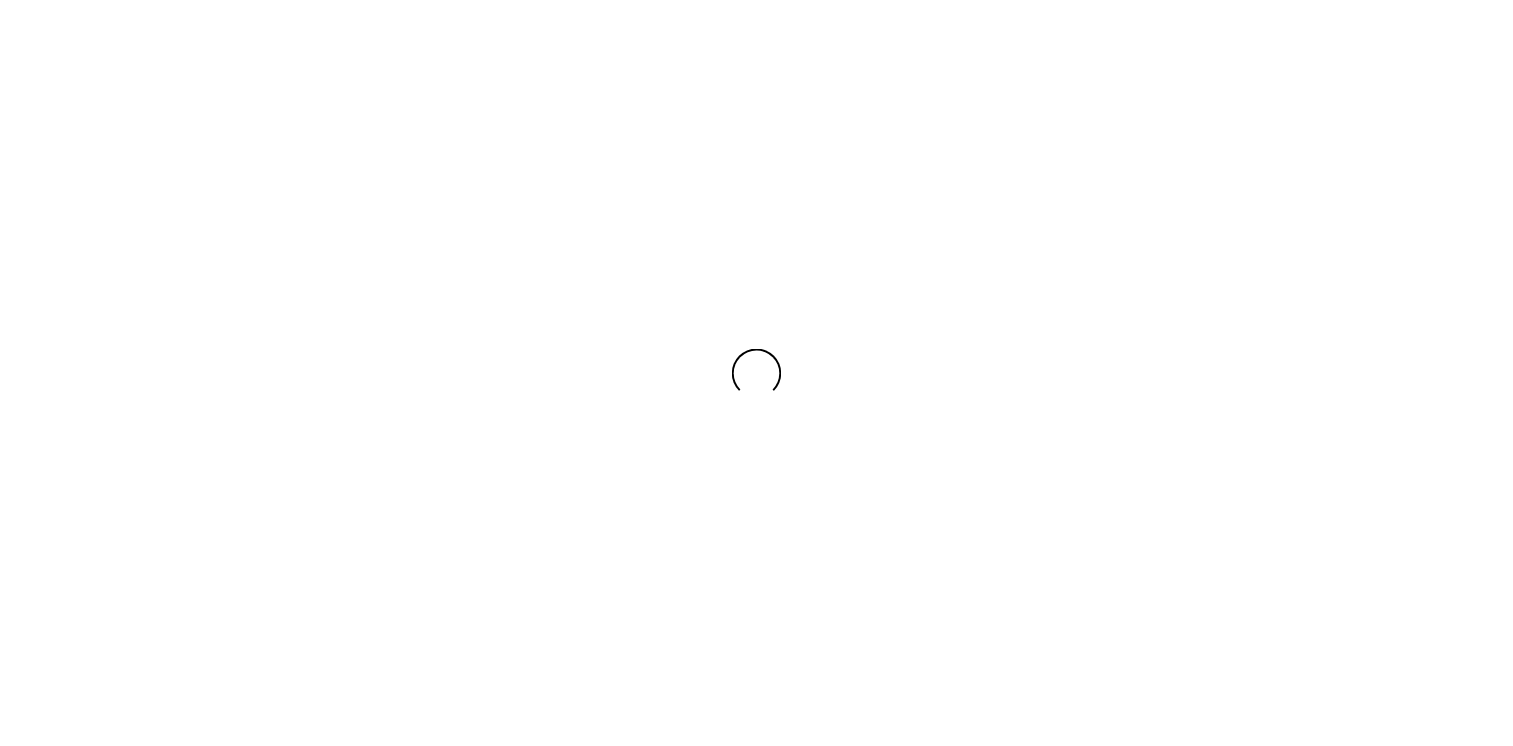 scroll, scrollTop: 0, scrollLeft: 0, axis: both 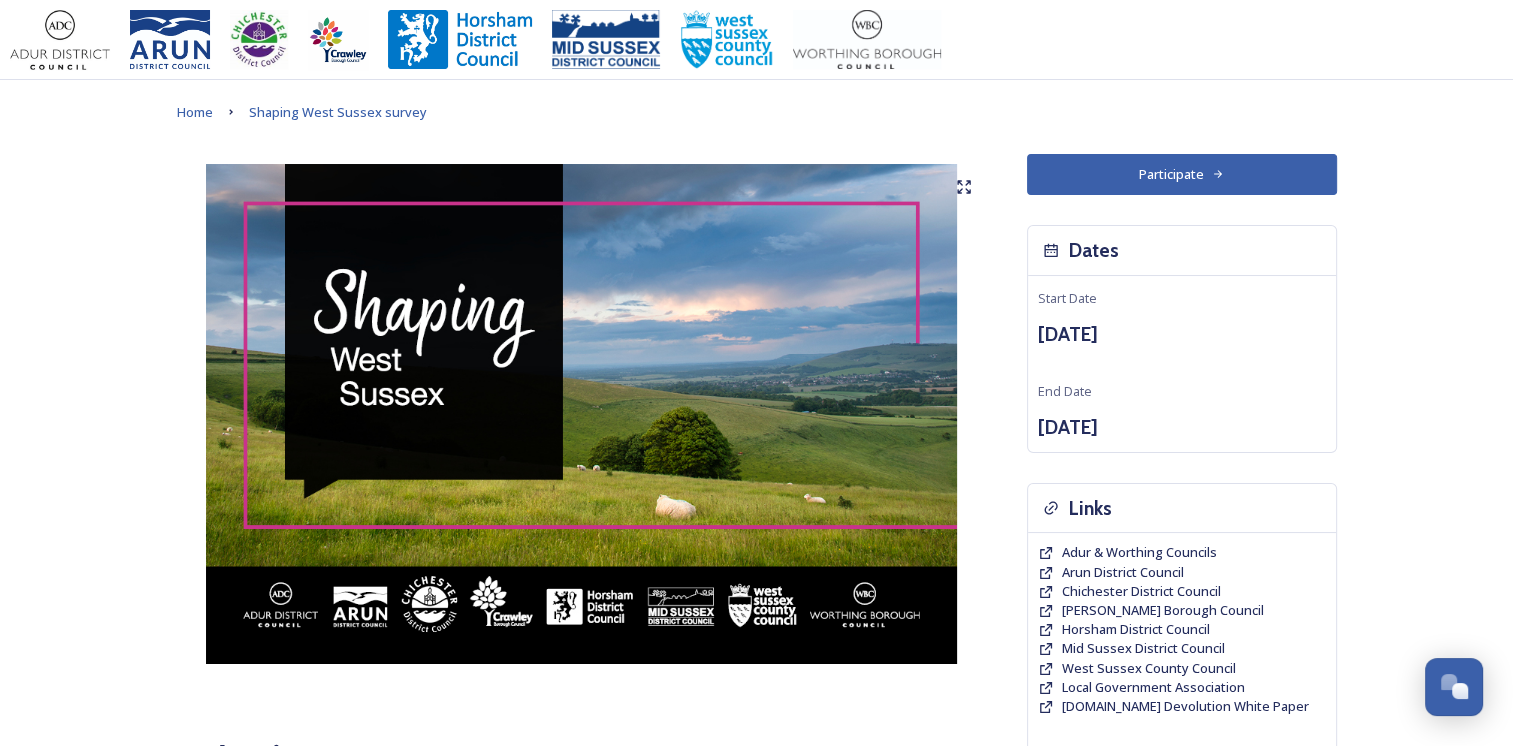 click 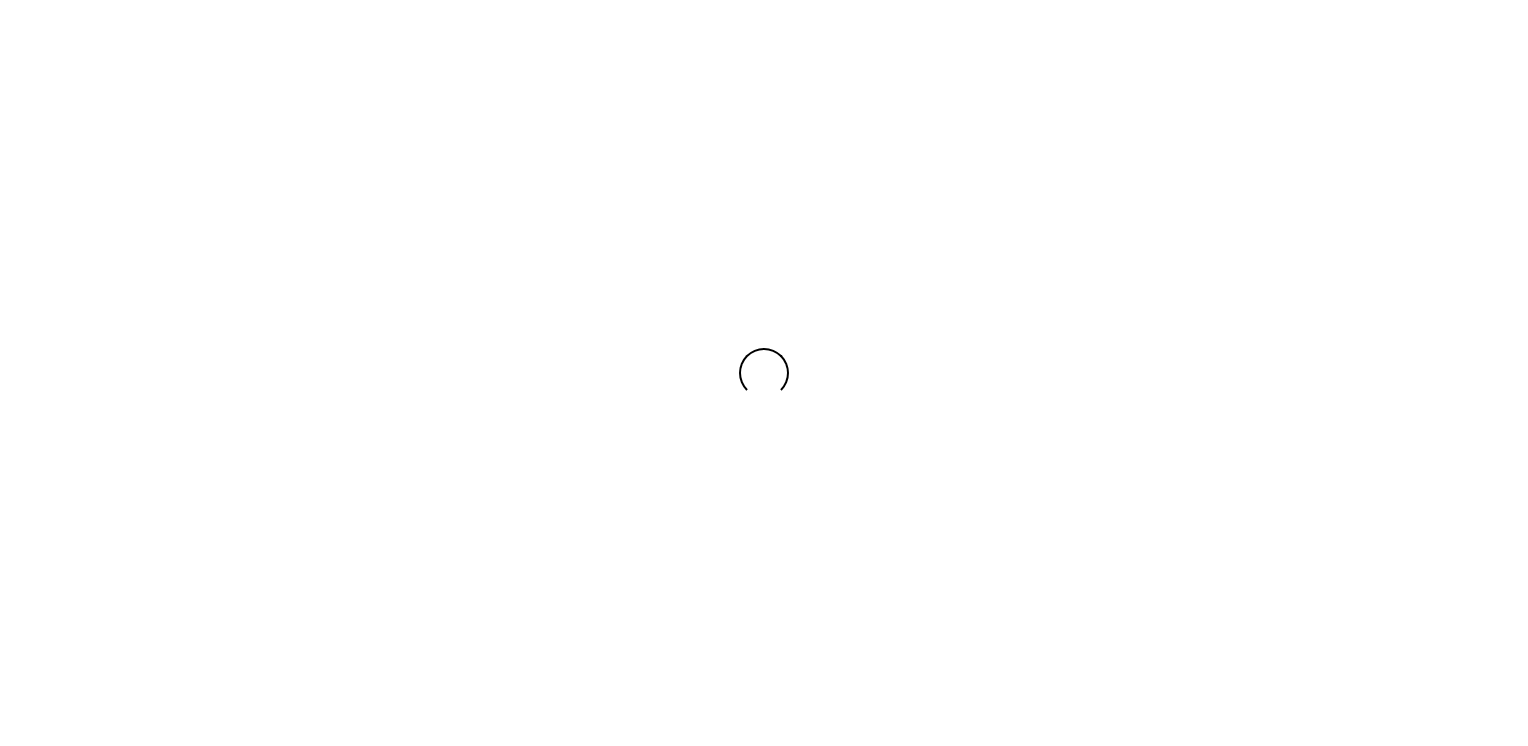 scroll, scrollTop: 0, scrollLeft: 0, axis: both 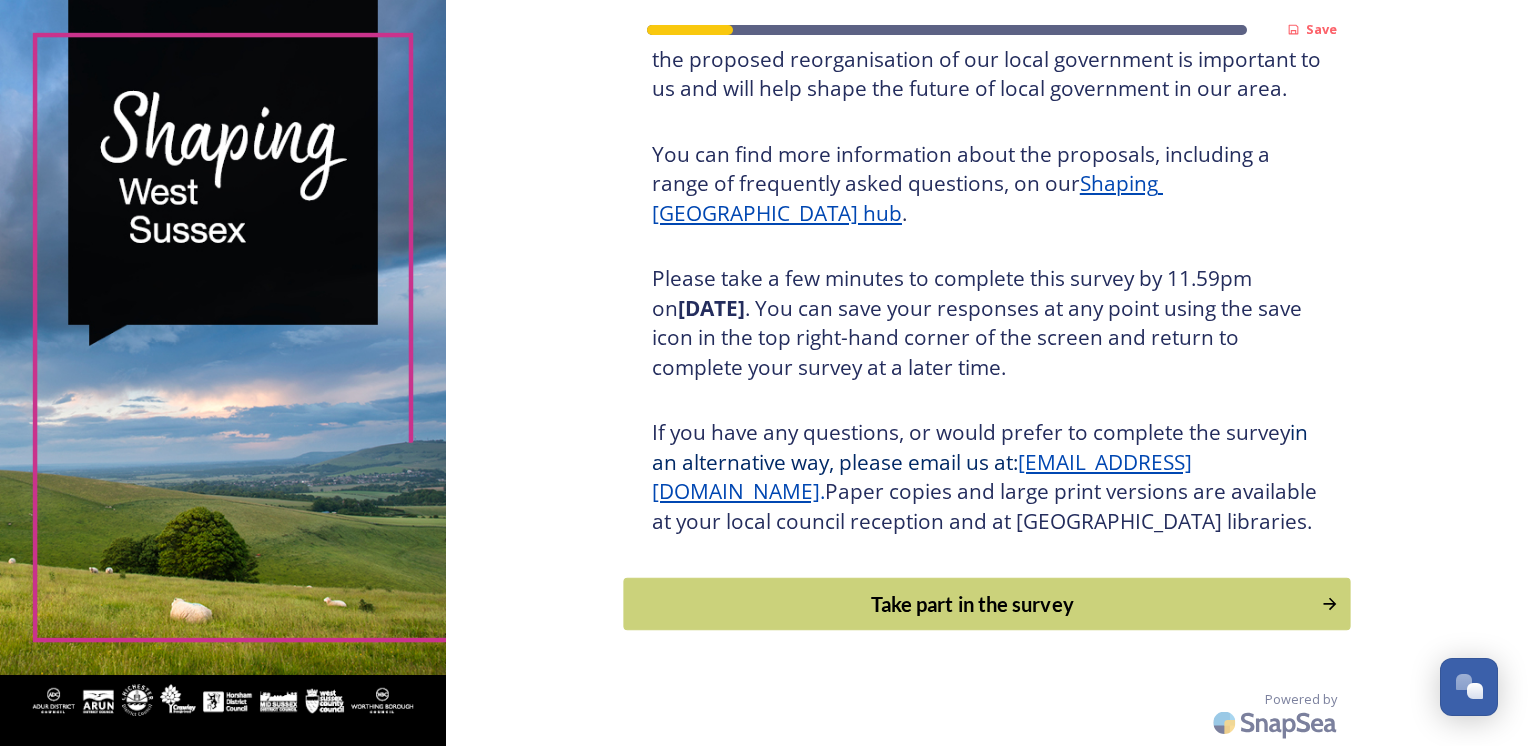 click on "Take part in the survey" at bounding box center [972, 604] 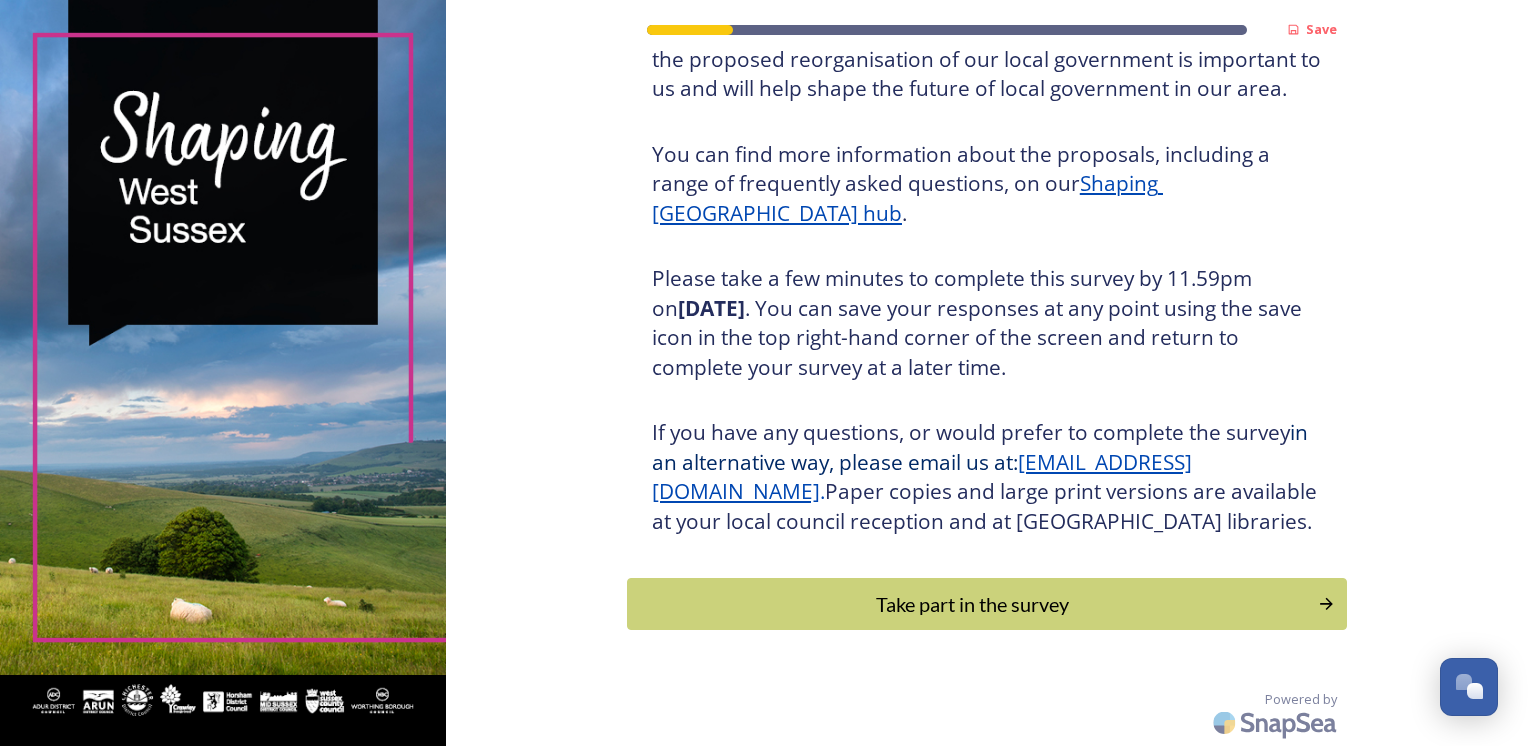 scroll, scrollTop: 0, scrollLeft: 0, axis: both 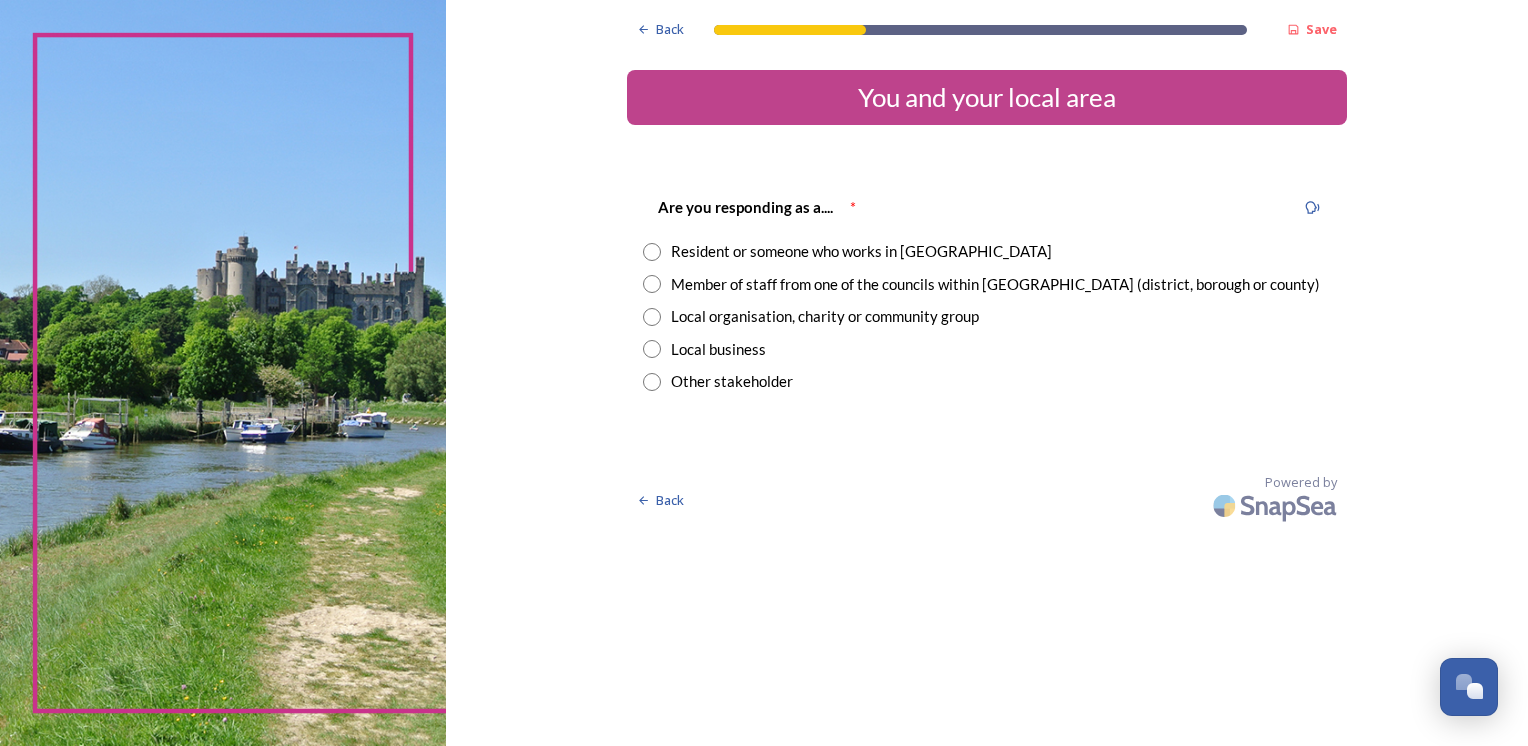 click at bounding box center (652, 252) 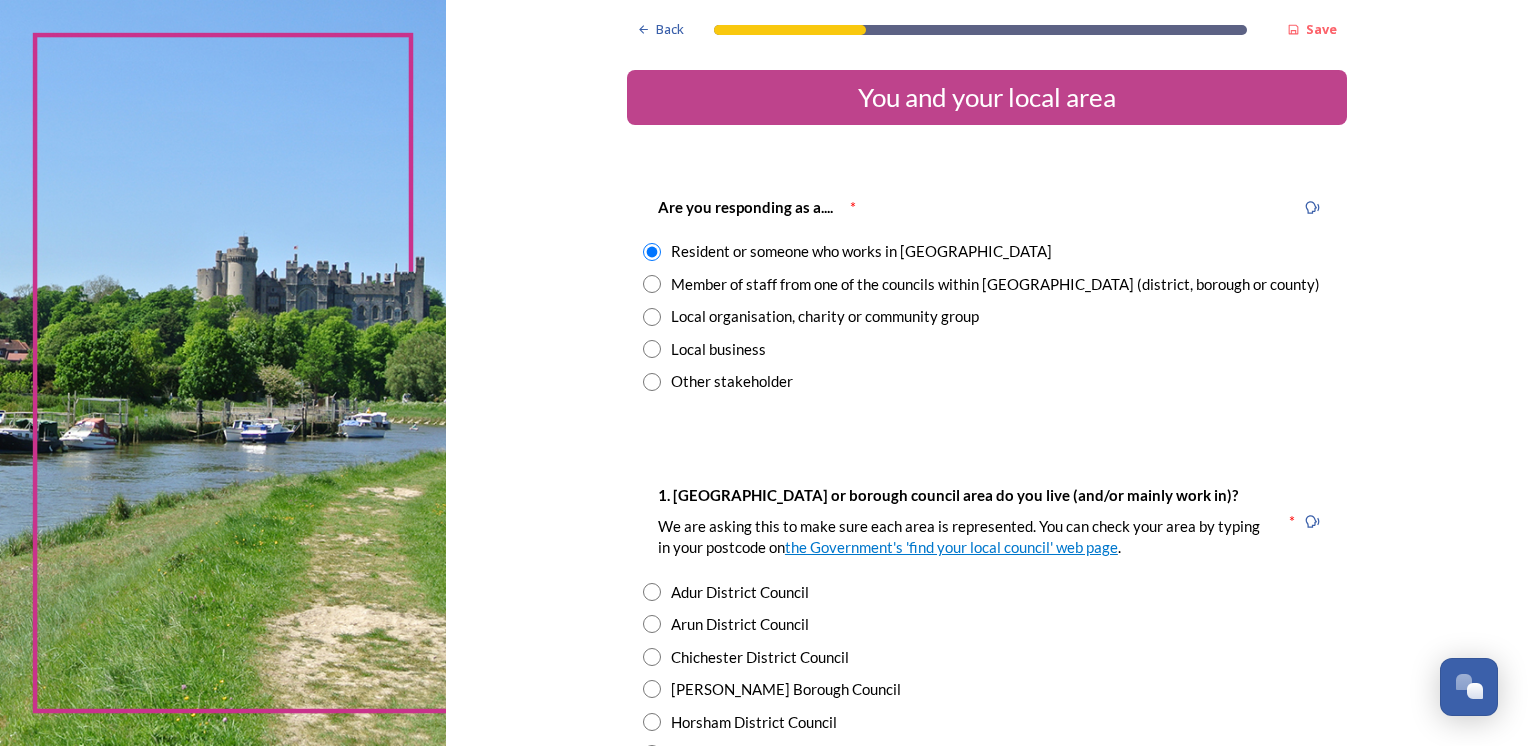click at bounding box center [652, 689] 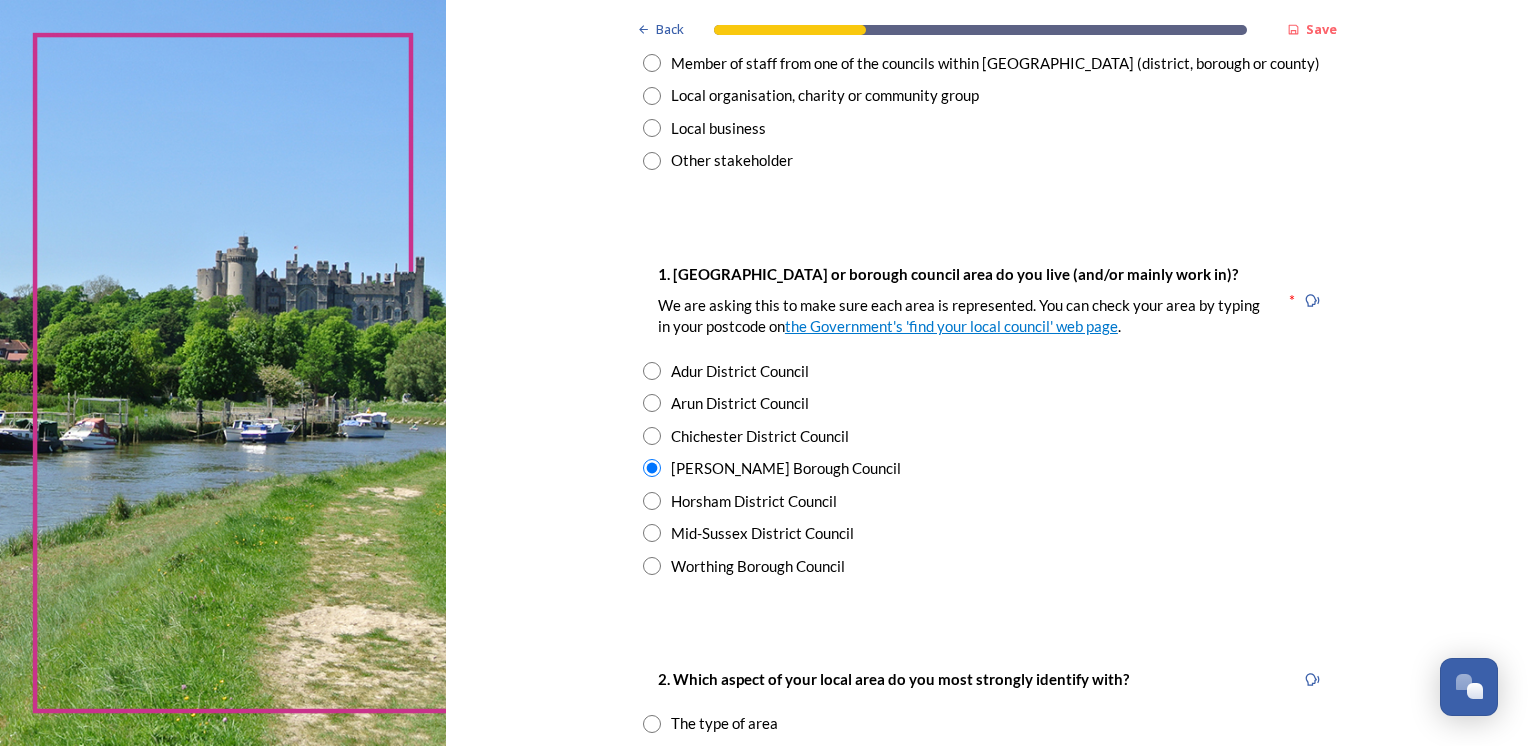 scroll, scrollTop: 224, scrollLeft: 0, axis: vertical 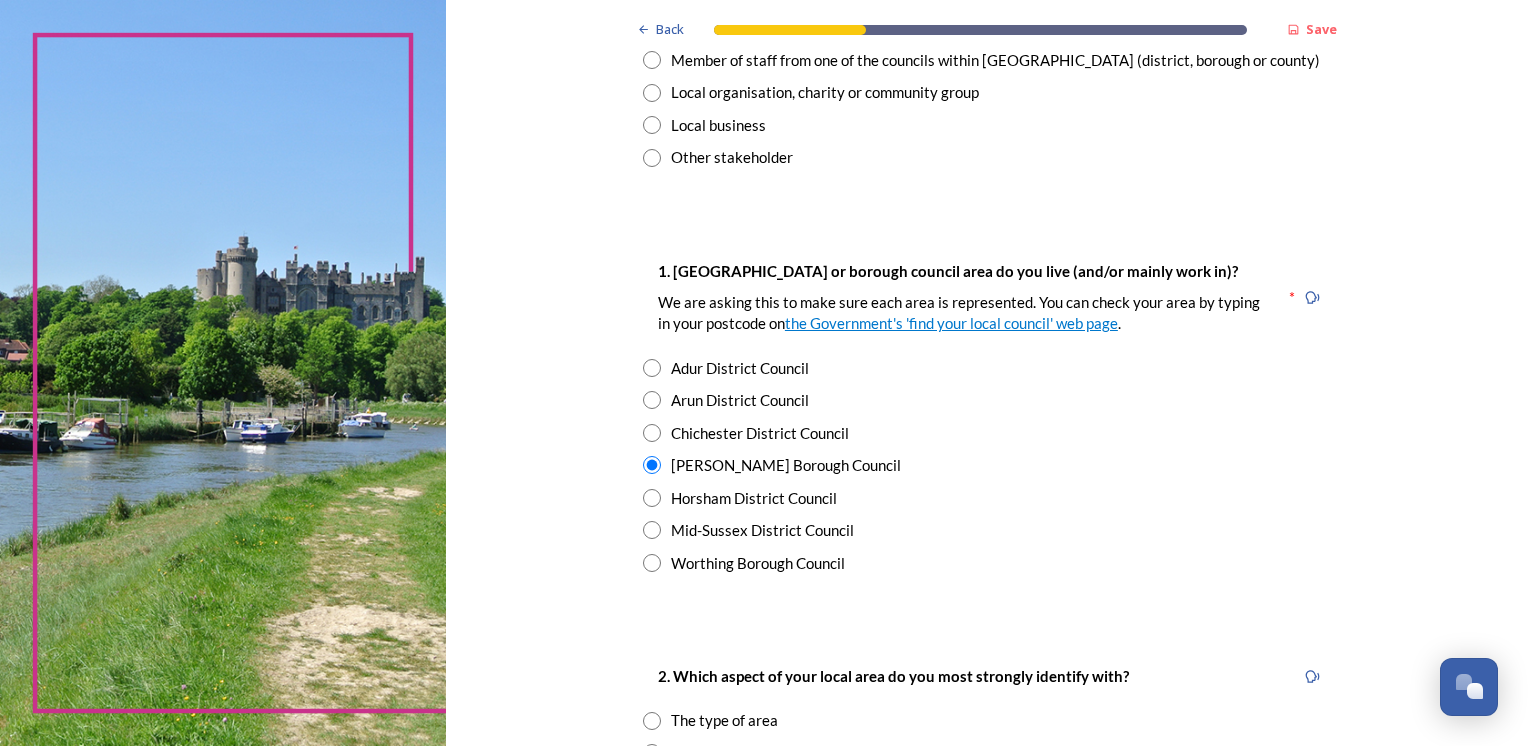 click at bounding box center (652, 498) 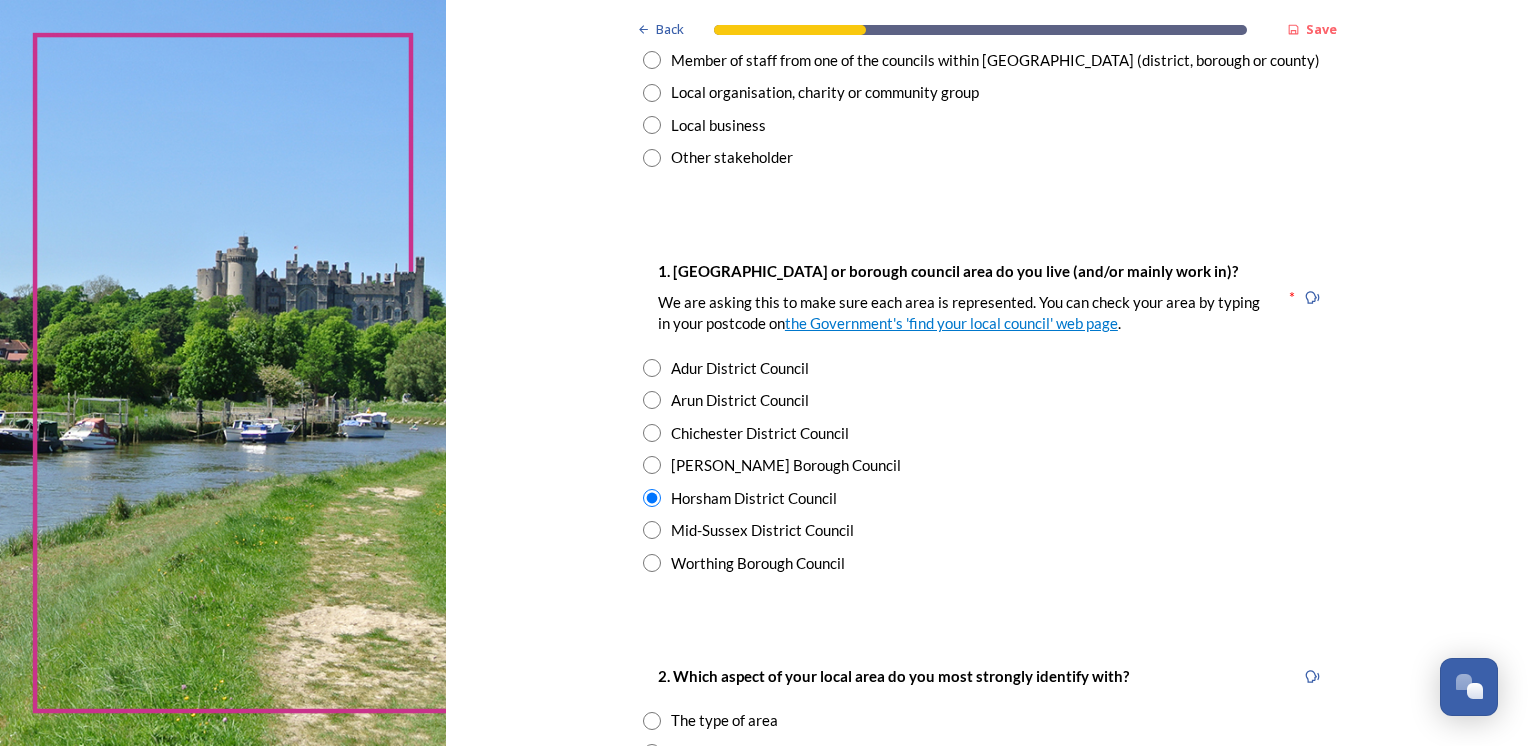 click at bounding box center [652, 465] 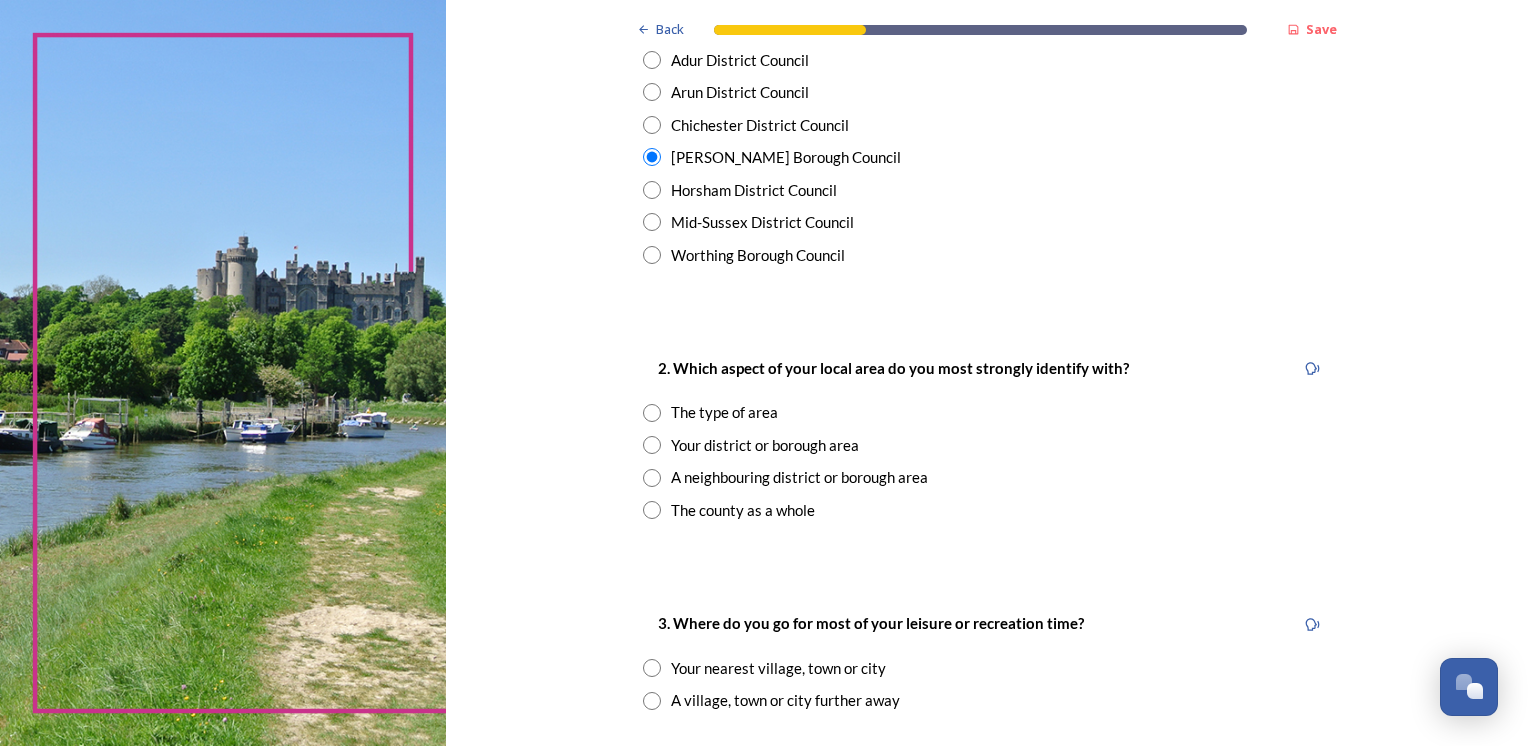 scroll, scrollTop: 553, scrollLeft: 0, axis: vertical 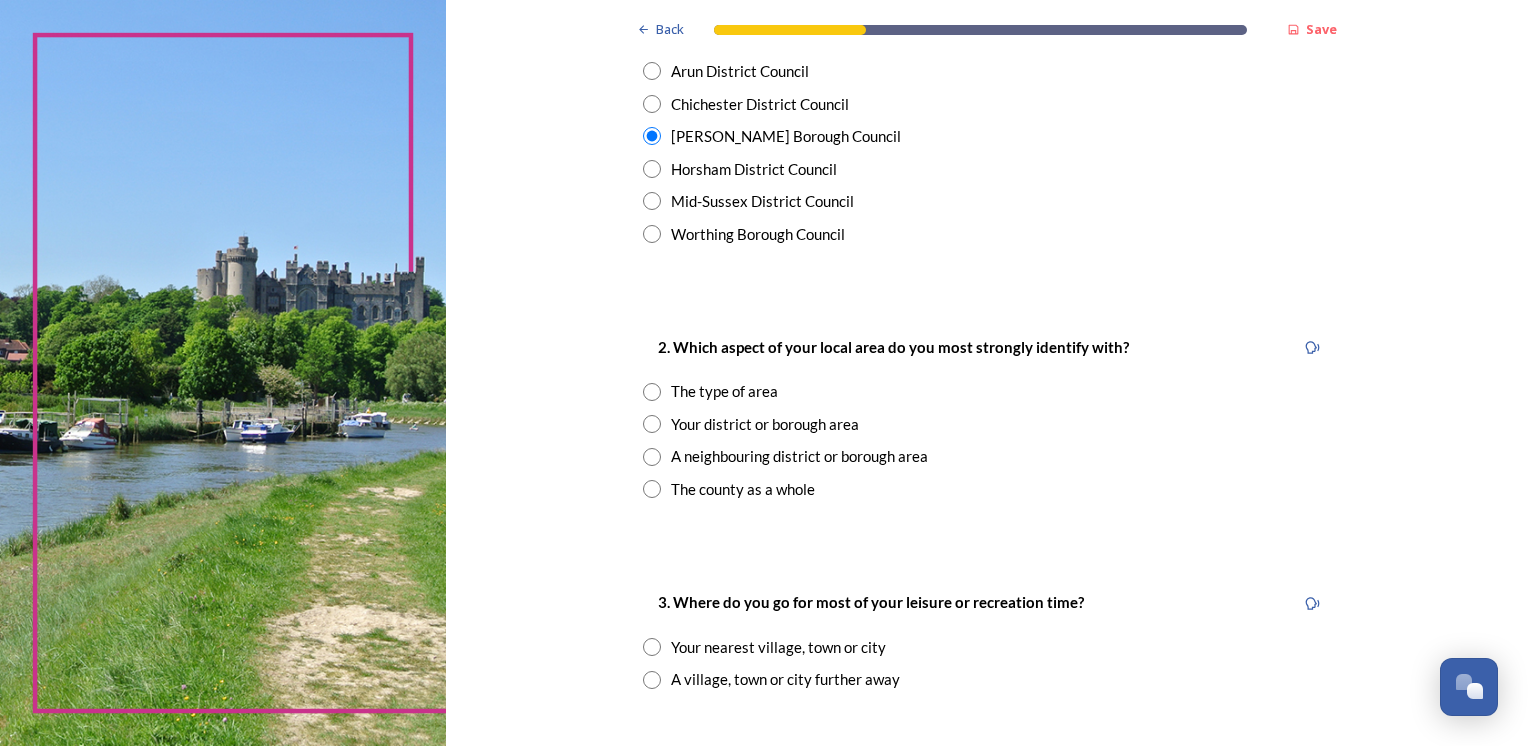 click at bounding box center [652, 392] 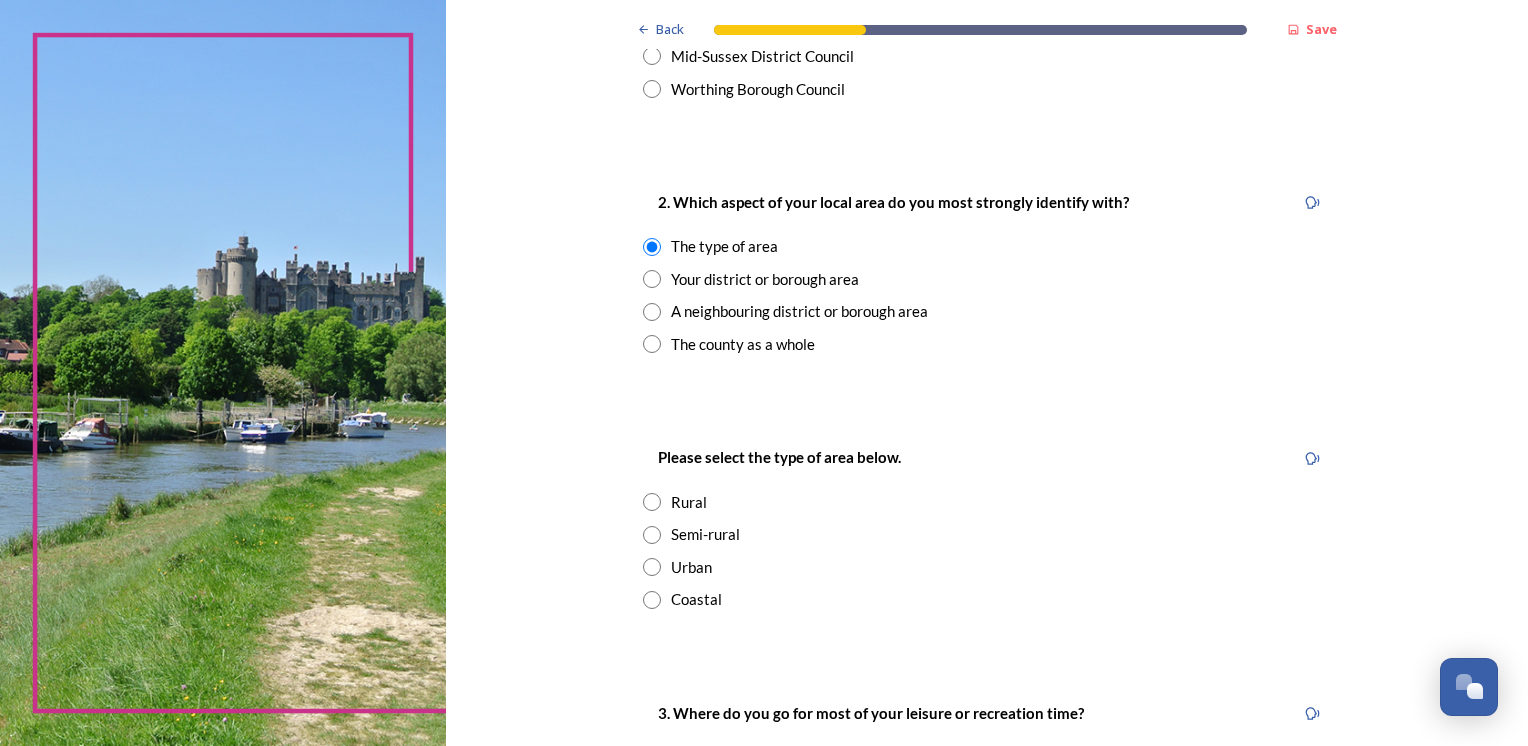 scroll, scrollTop: 748, scrollLeft: 0, axis: vertical 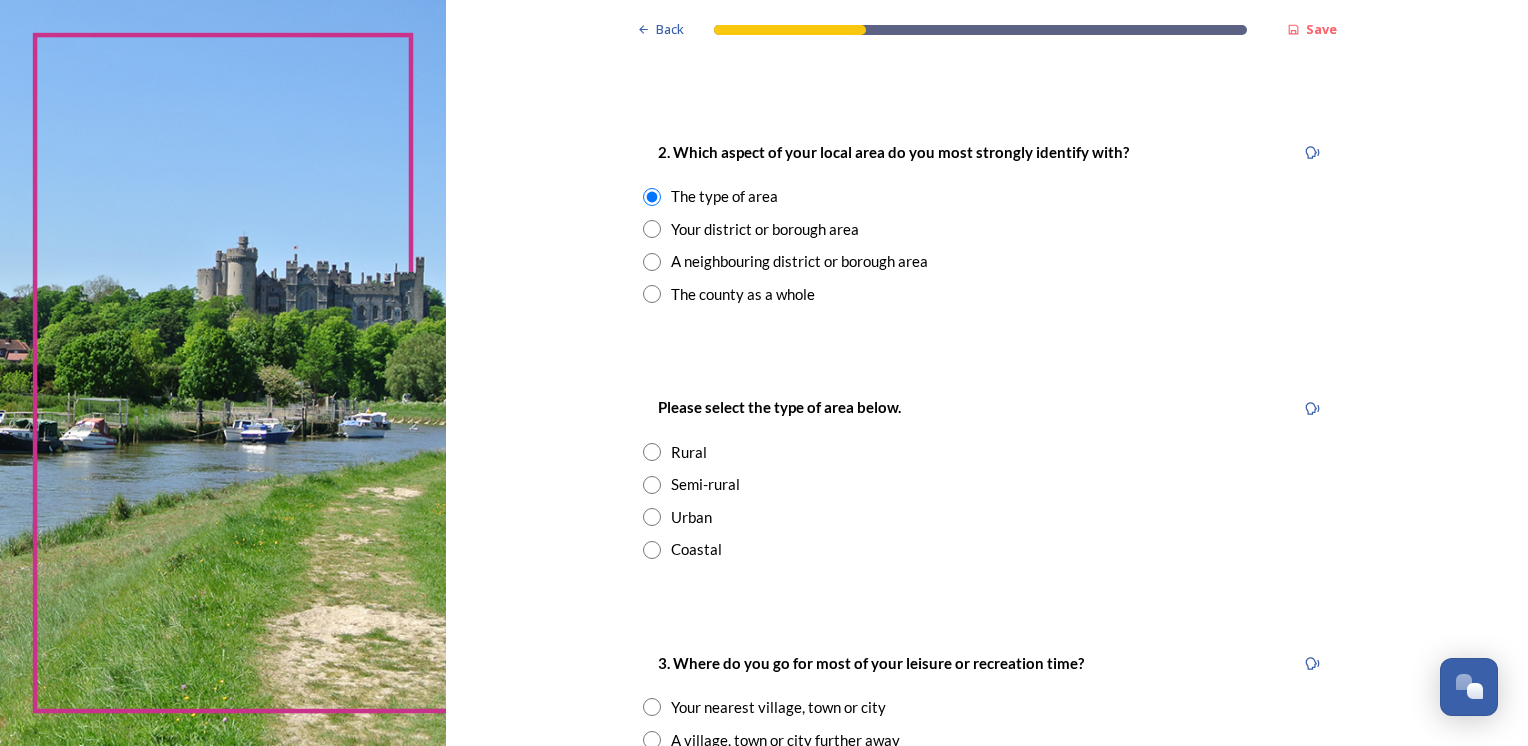 click at bounding box center (652, 517) 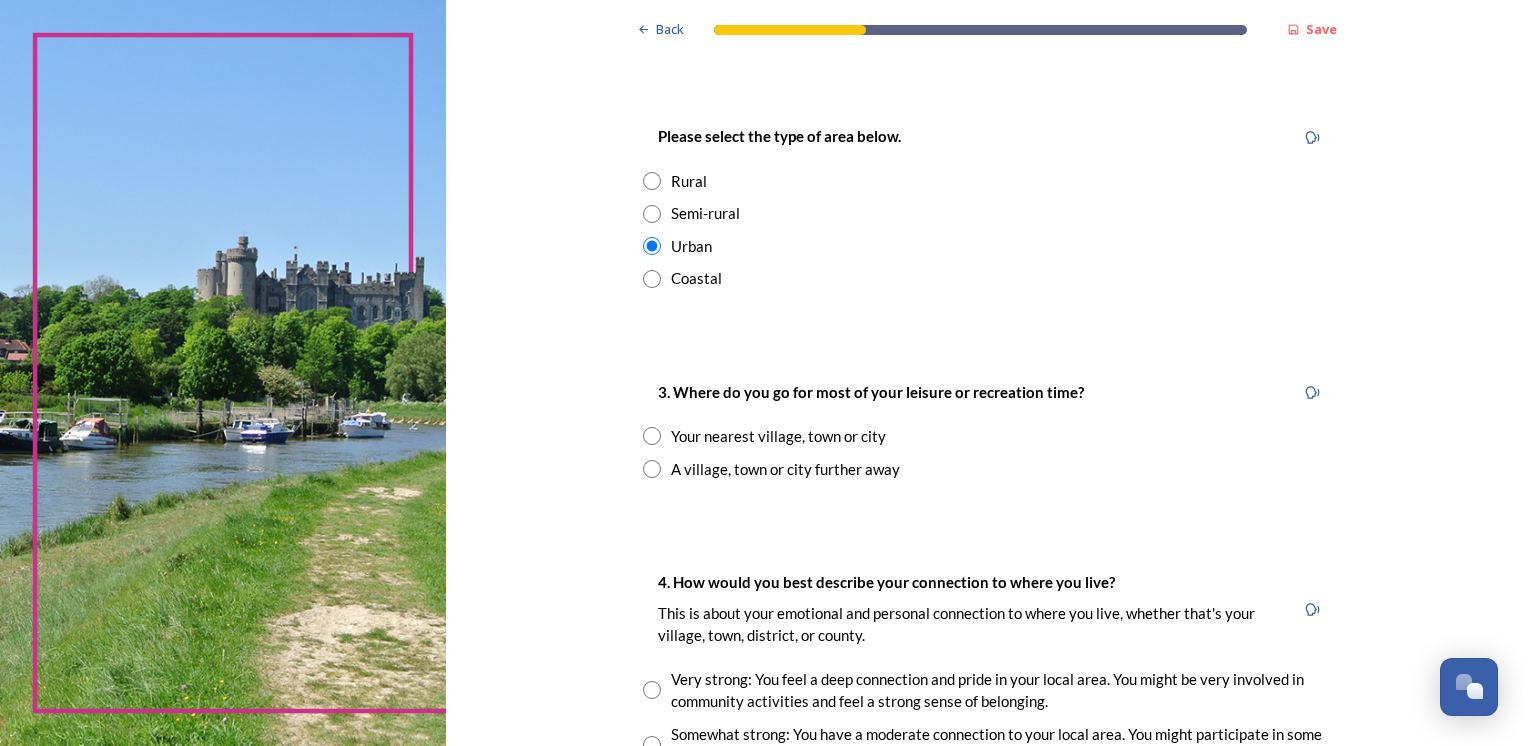 scroll, scrollTop: 1021, scrollLeft: 0, axis: vertical 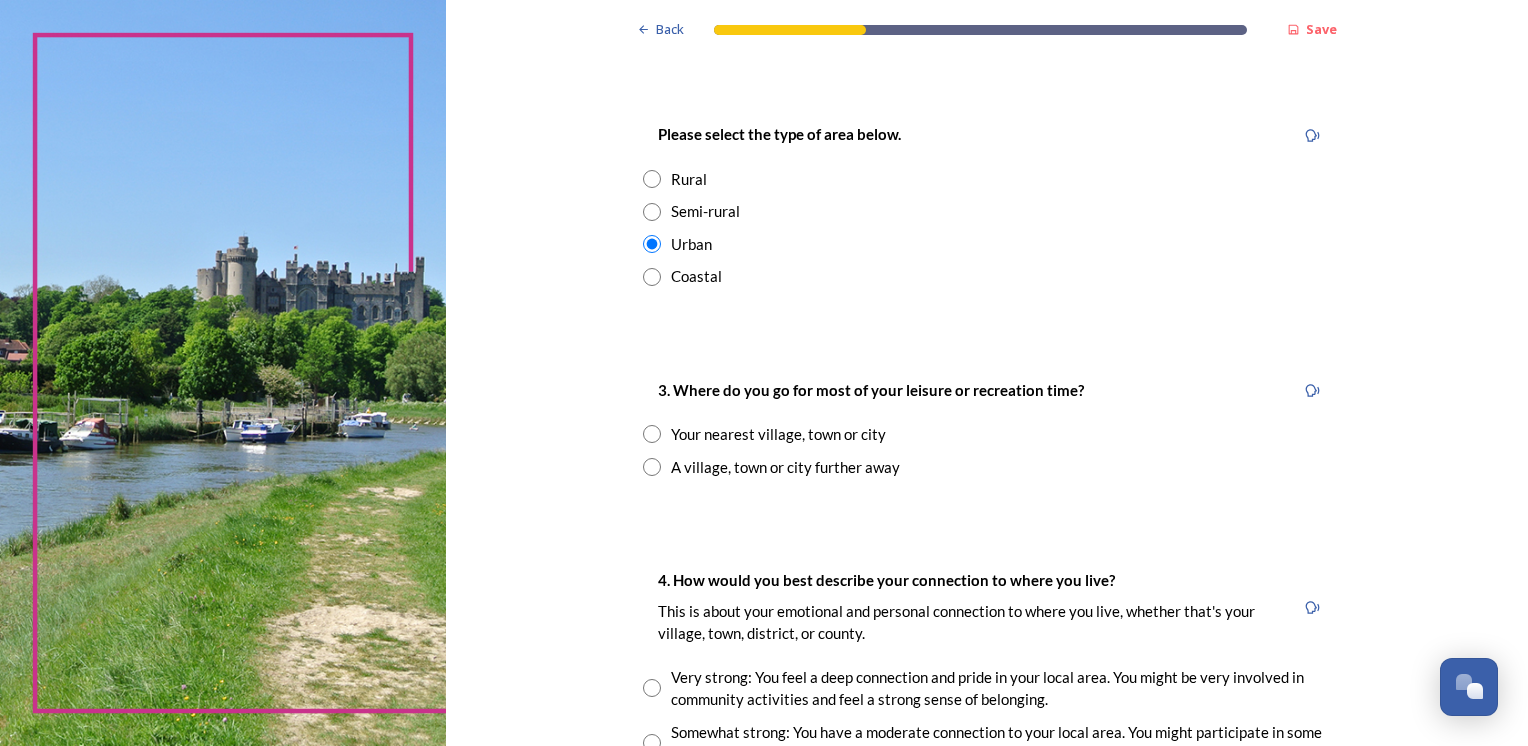 click at bounding box center (652, 467) 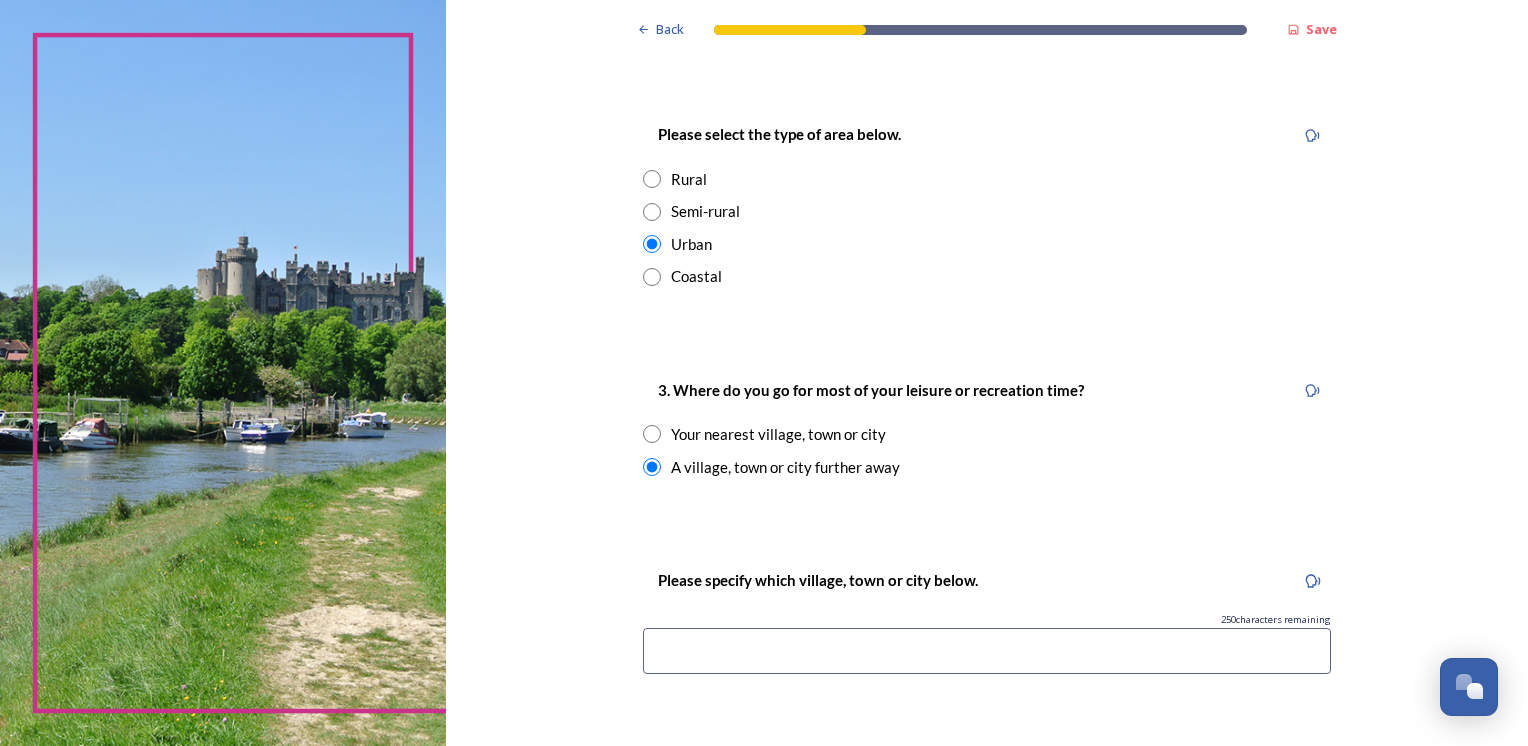 click at bounding box center [987, 651] 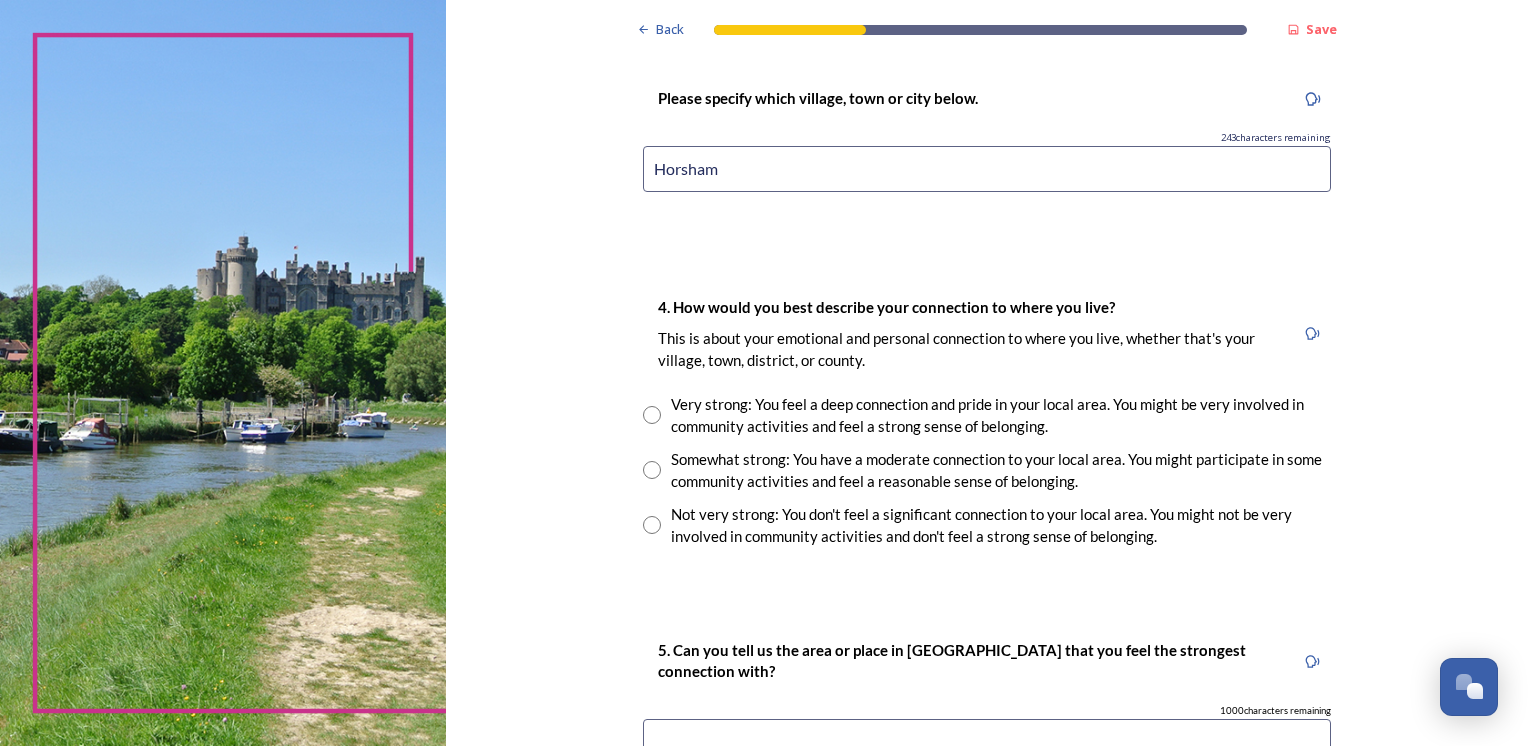 scroll, scrollTop: 1541, scrollLeft: 0, axis: vertical 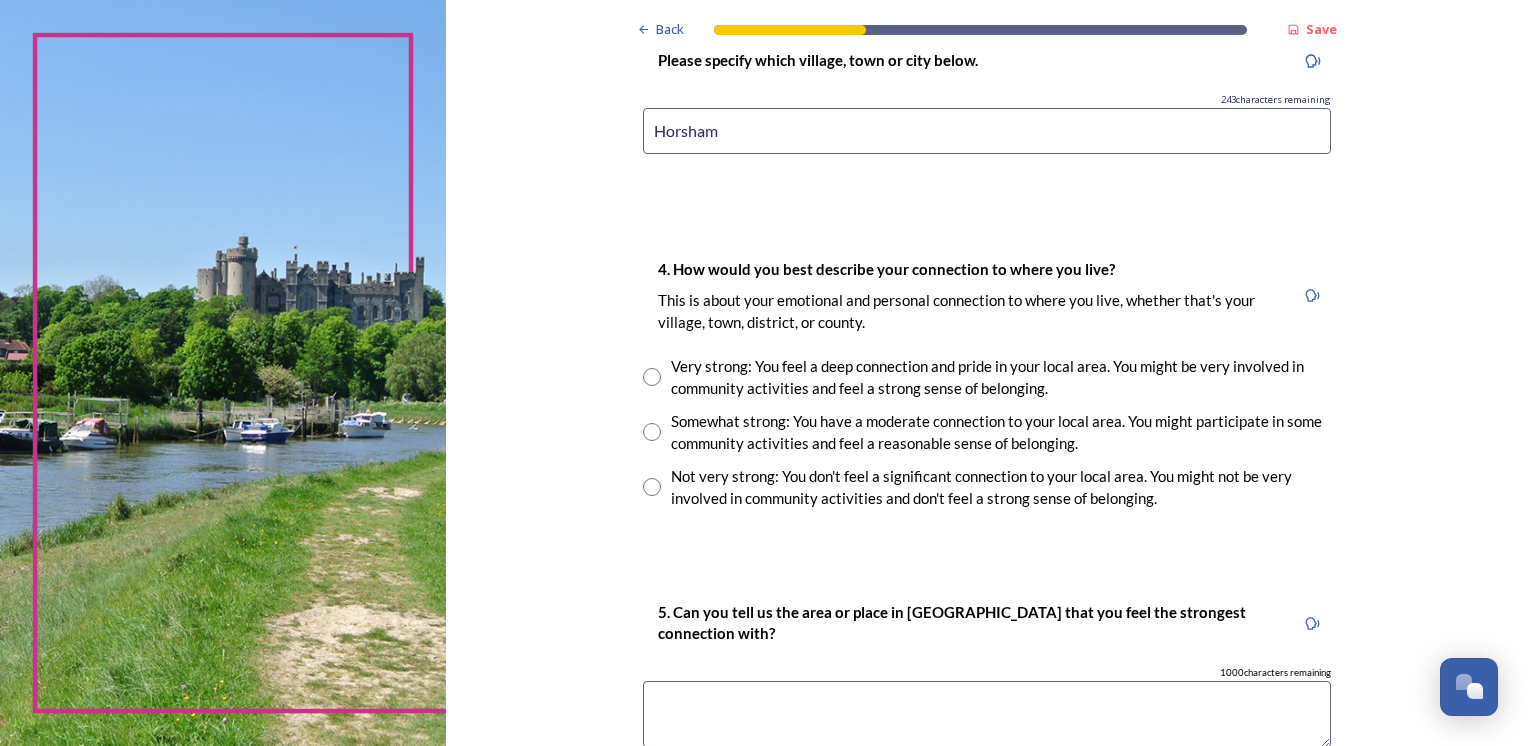 type on "Horsham" 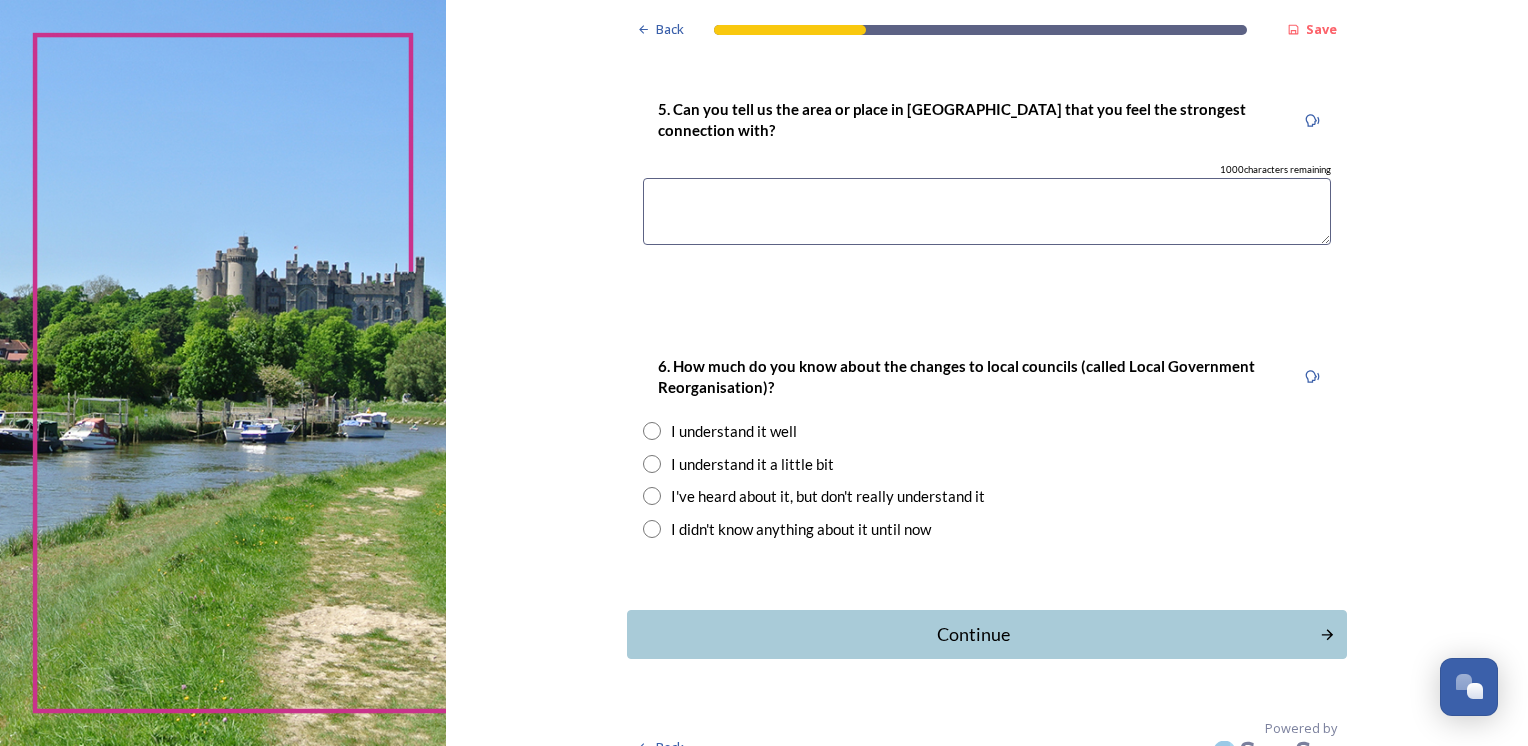 scroll, scrollTop: 2072, scrollLeft: 0, axis: vertical 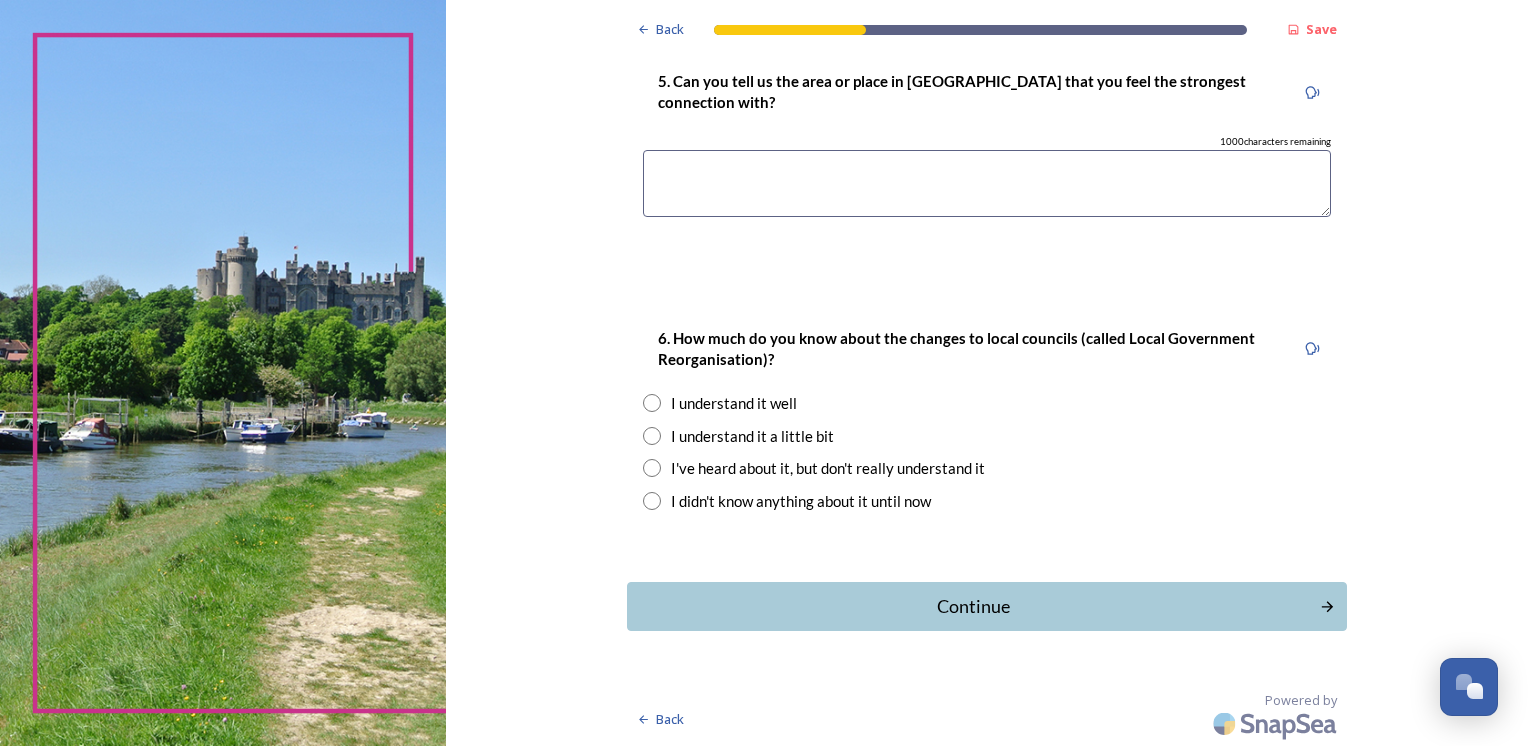 click at bounding box center (652, 436) 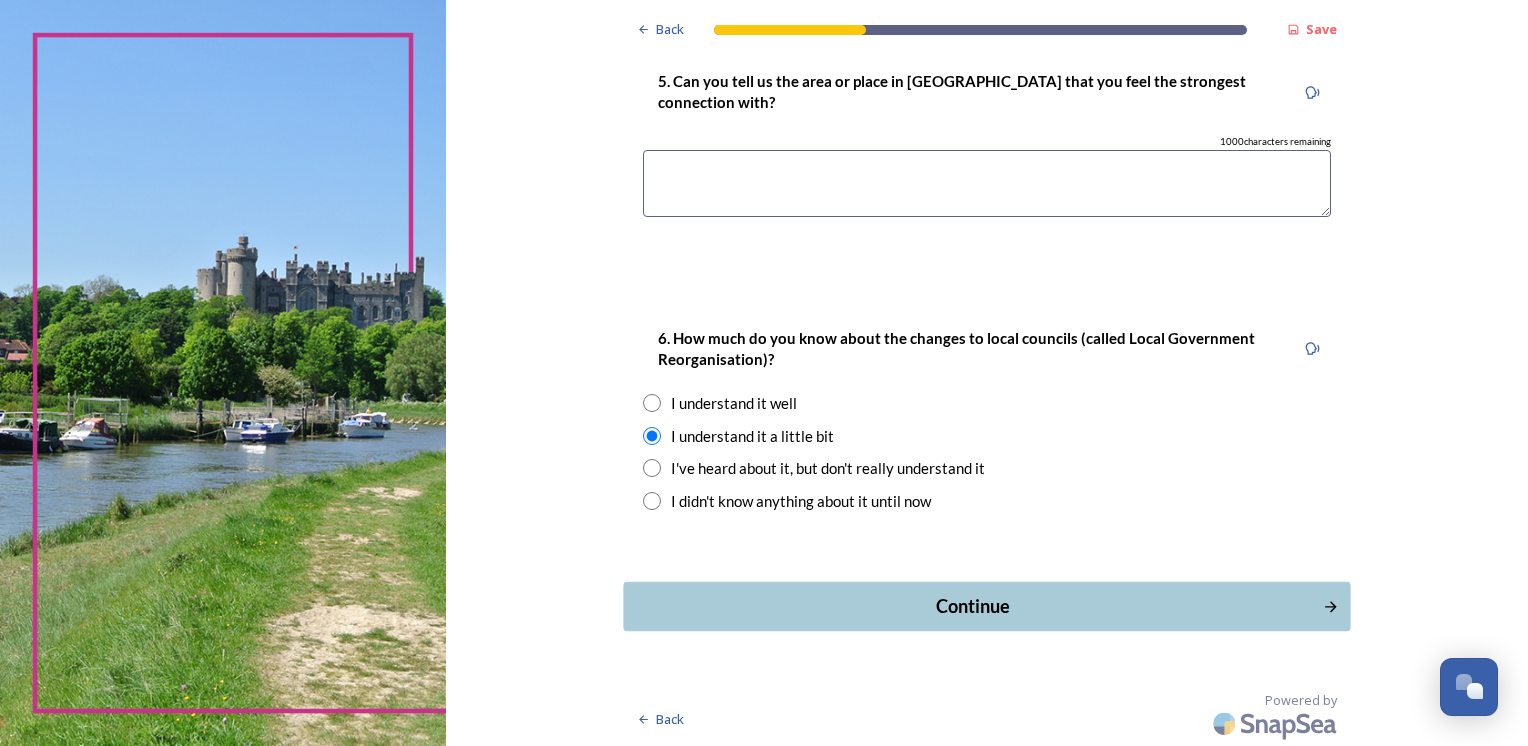 click on "Continue" at bounding box center [972, 606] 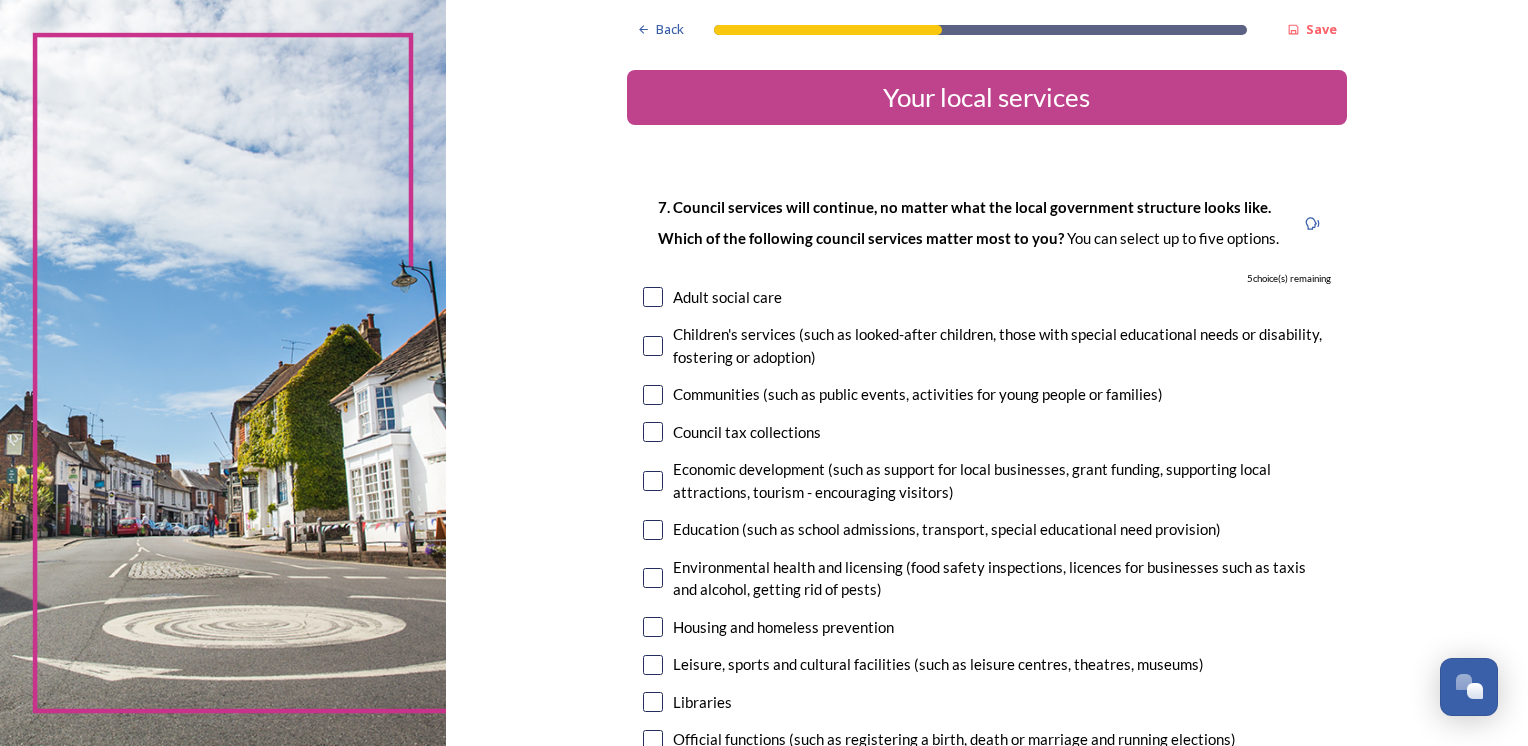 click at bounding box center (653, 346) 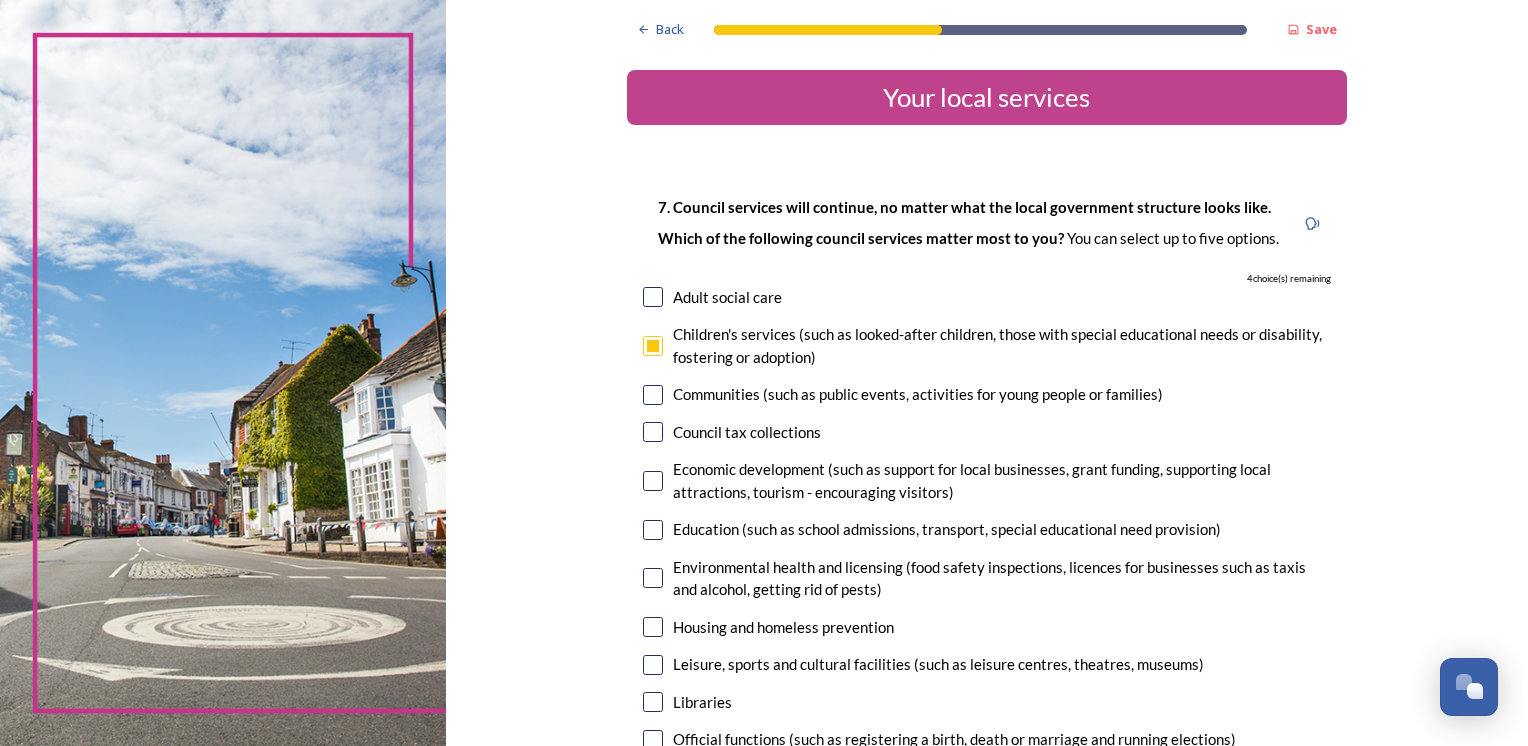 click at bounding box center (653, 432) 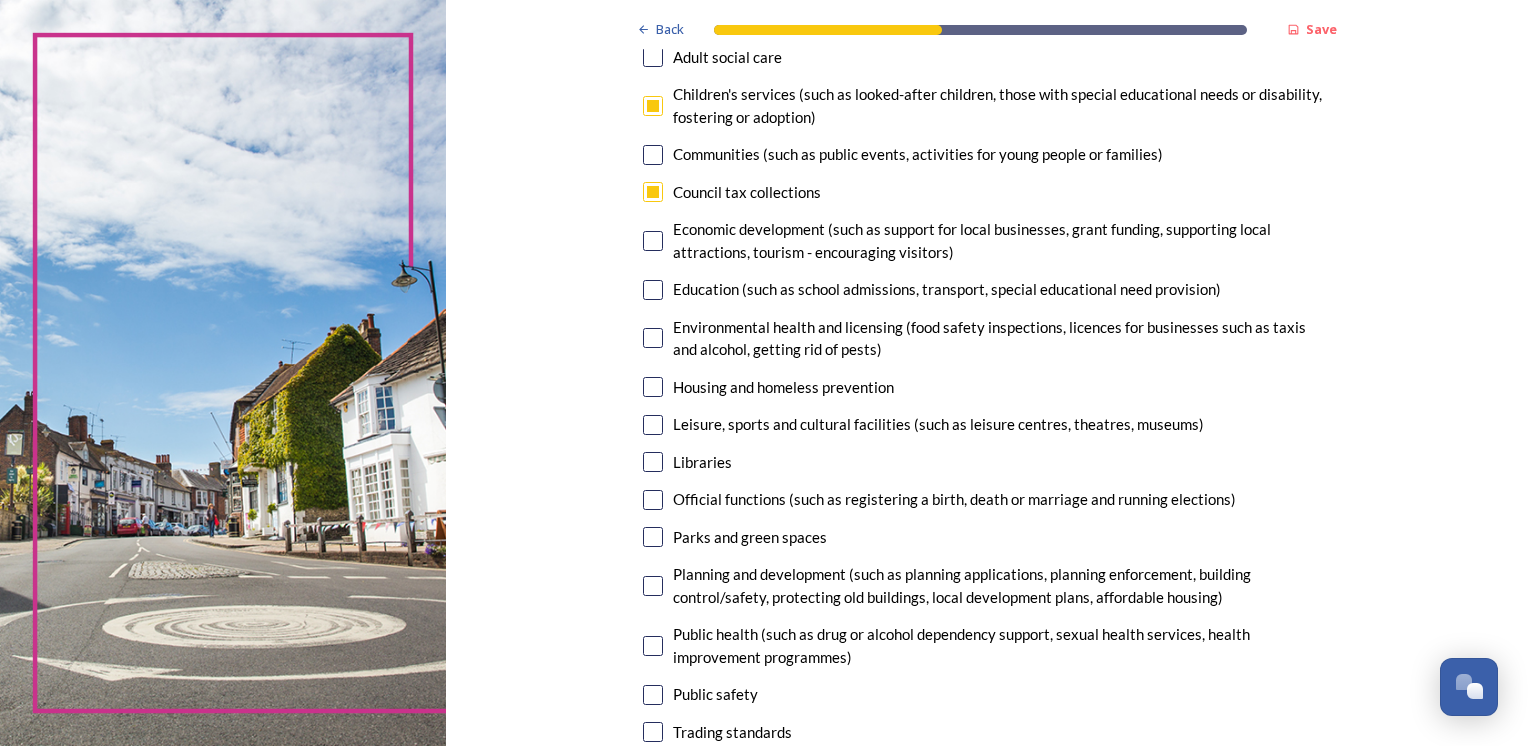 scroll, scrollTop: 280, scrollLeft: 0, axis: vertical 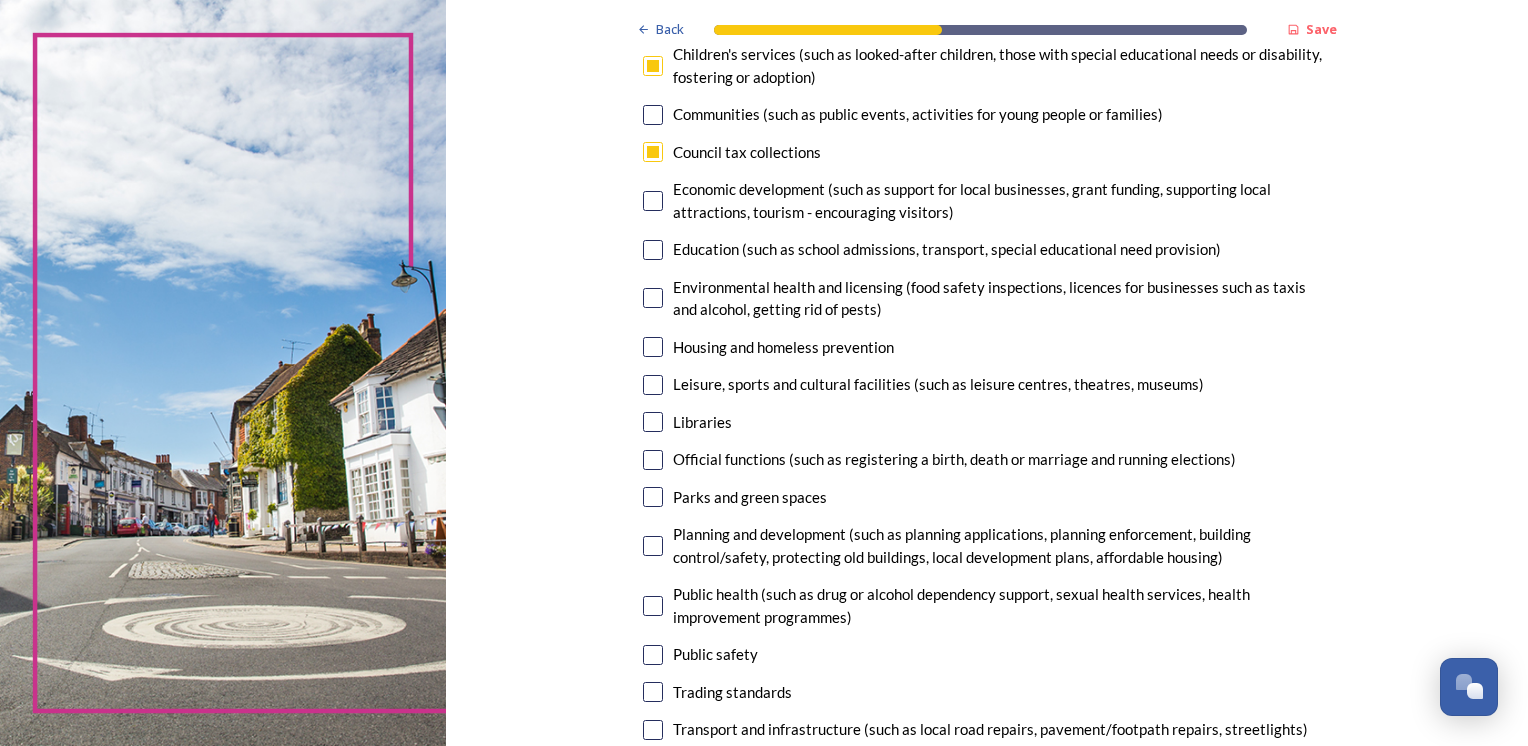 click at bounding box center (653, 250) 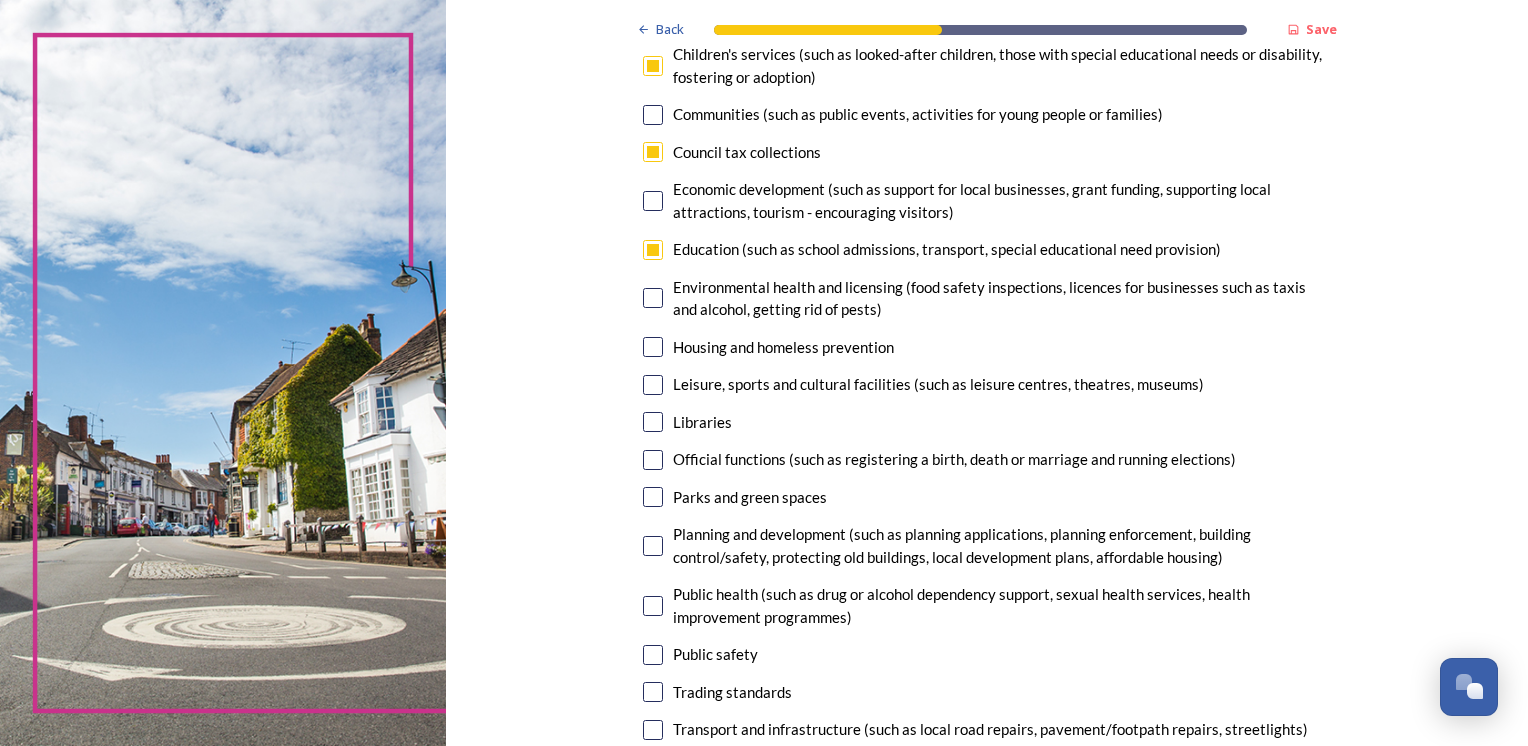 click at bounding box center [653, 385] 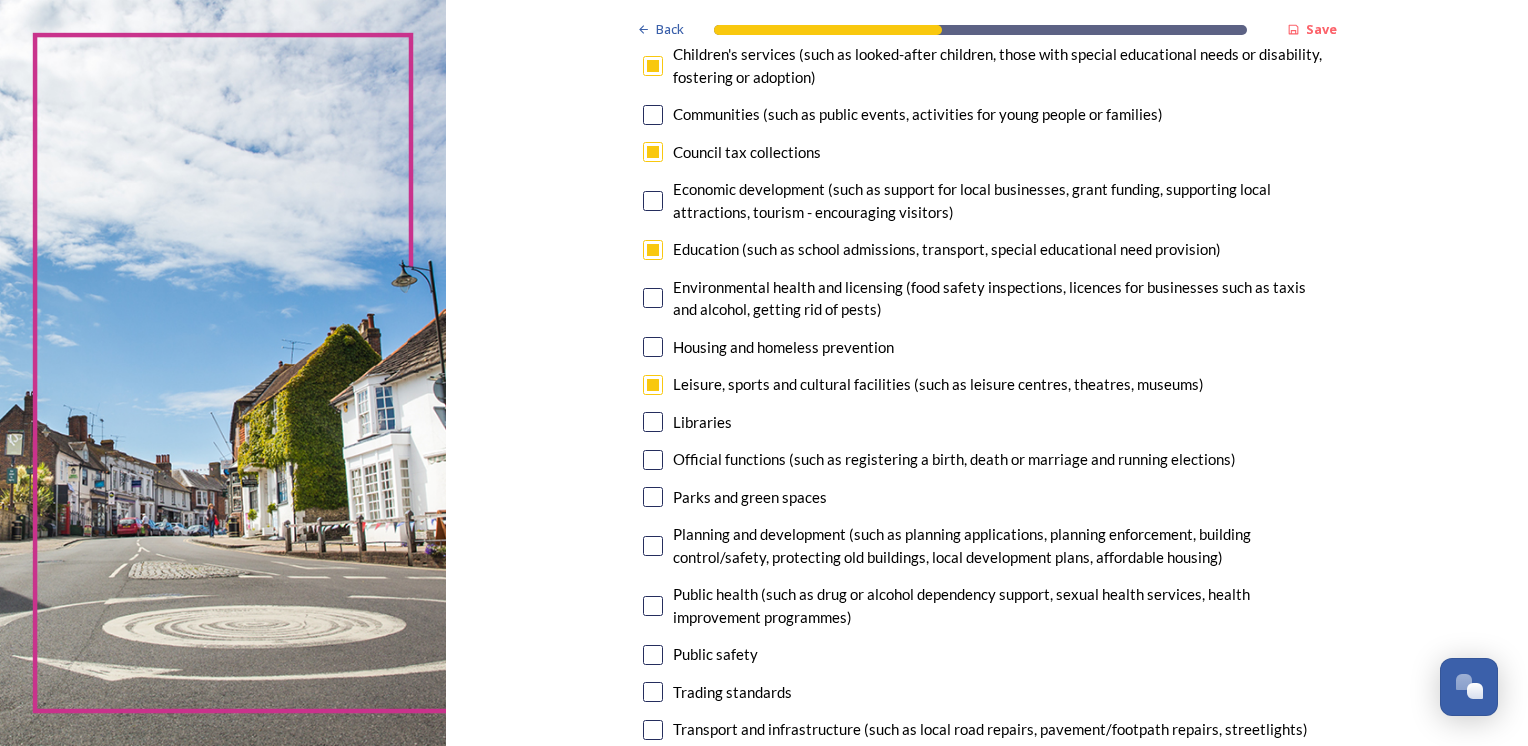 click at bounding box center [653, 497] 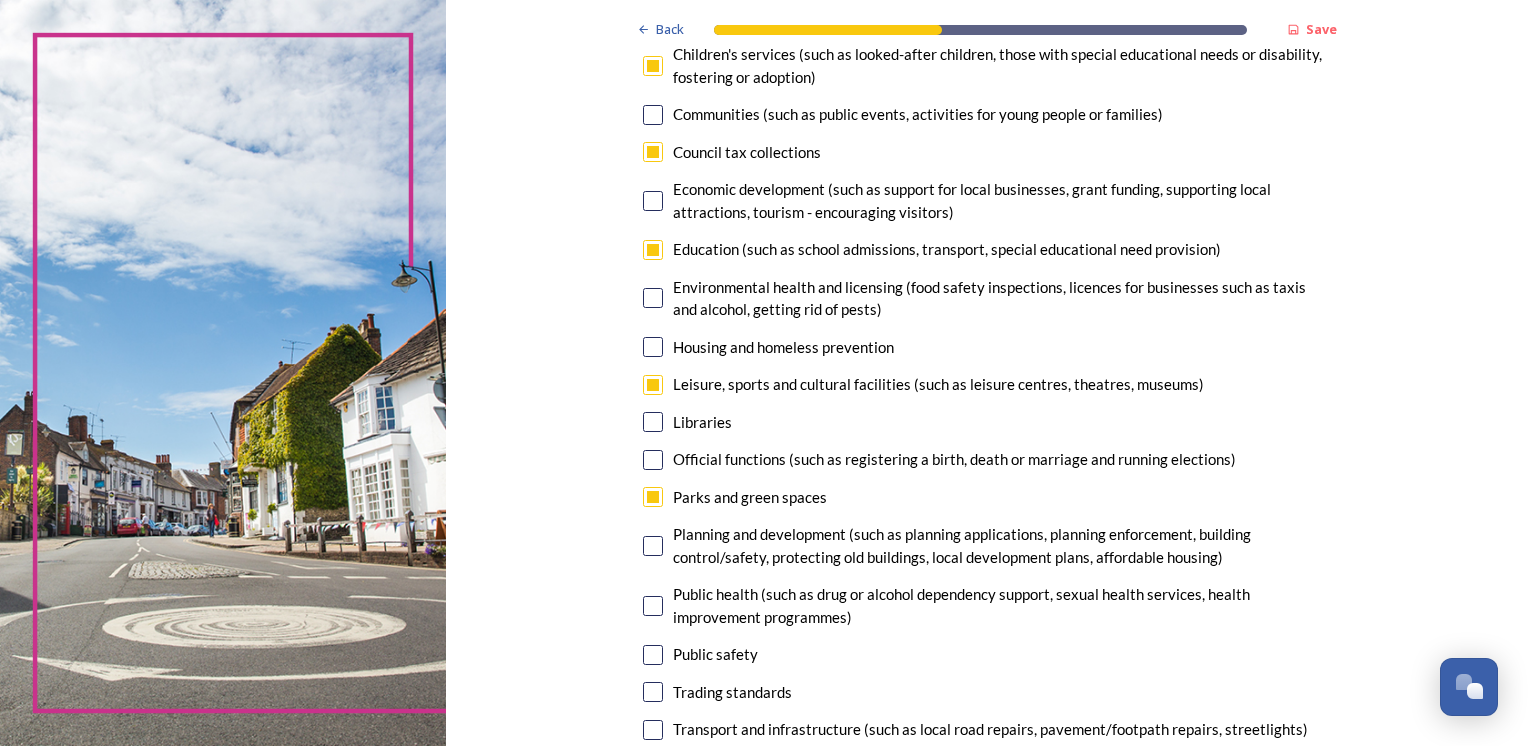 click at bounding box center [653, 546] 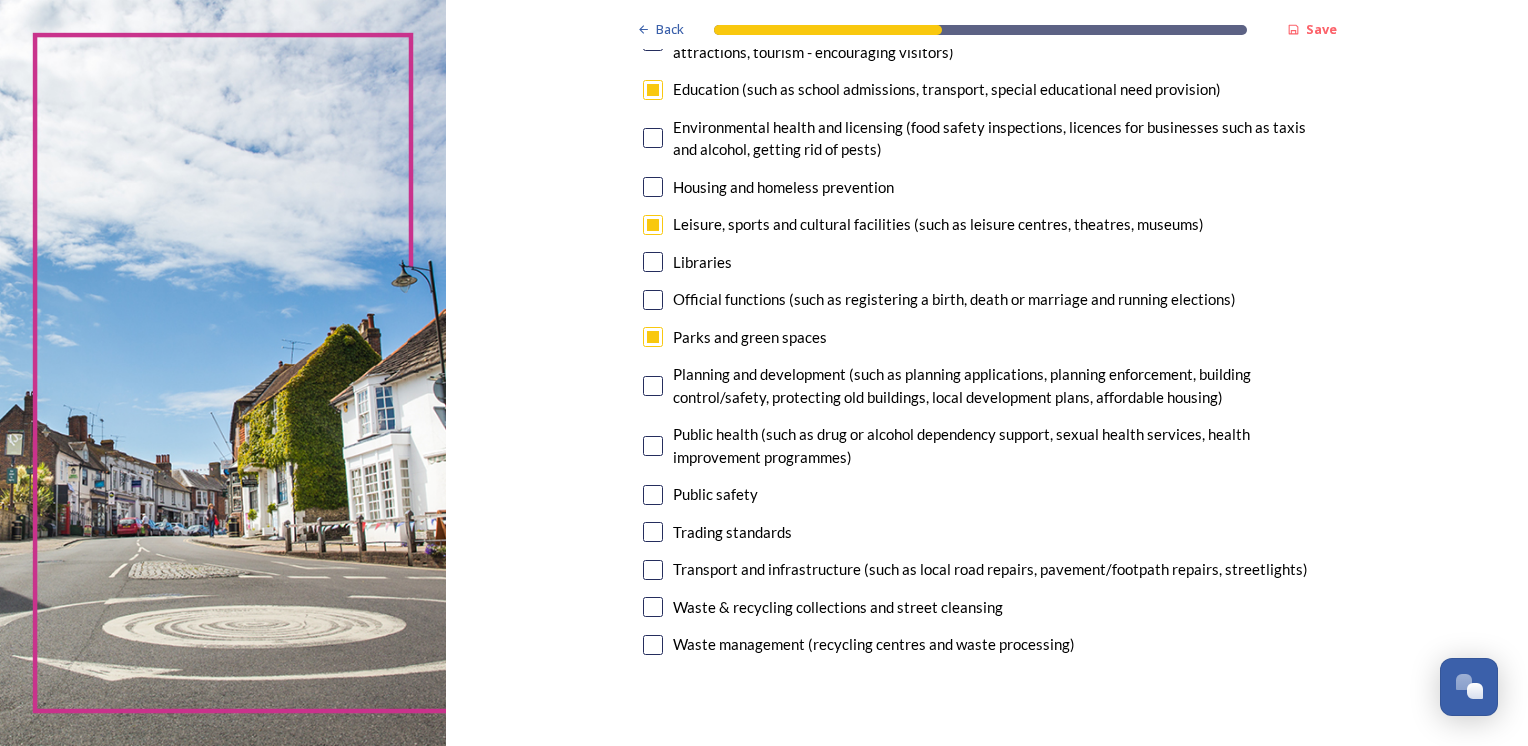scroll, scrollTop: 480, scrollLeft: 0, axis: vertical 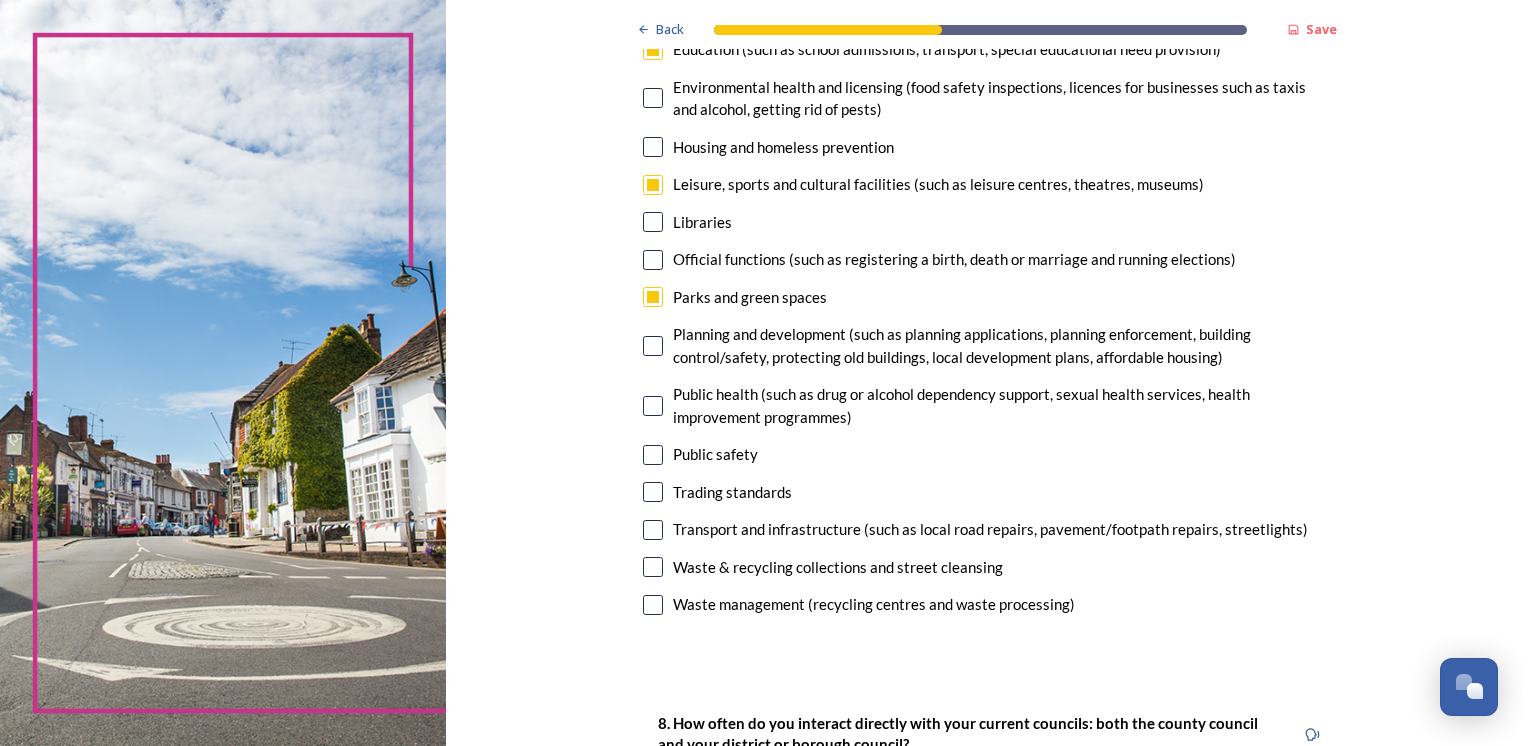 click at bounding box center (653, 455) 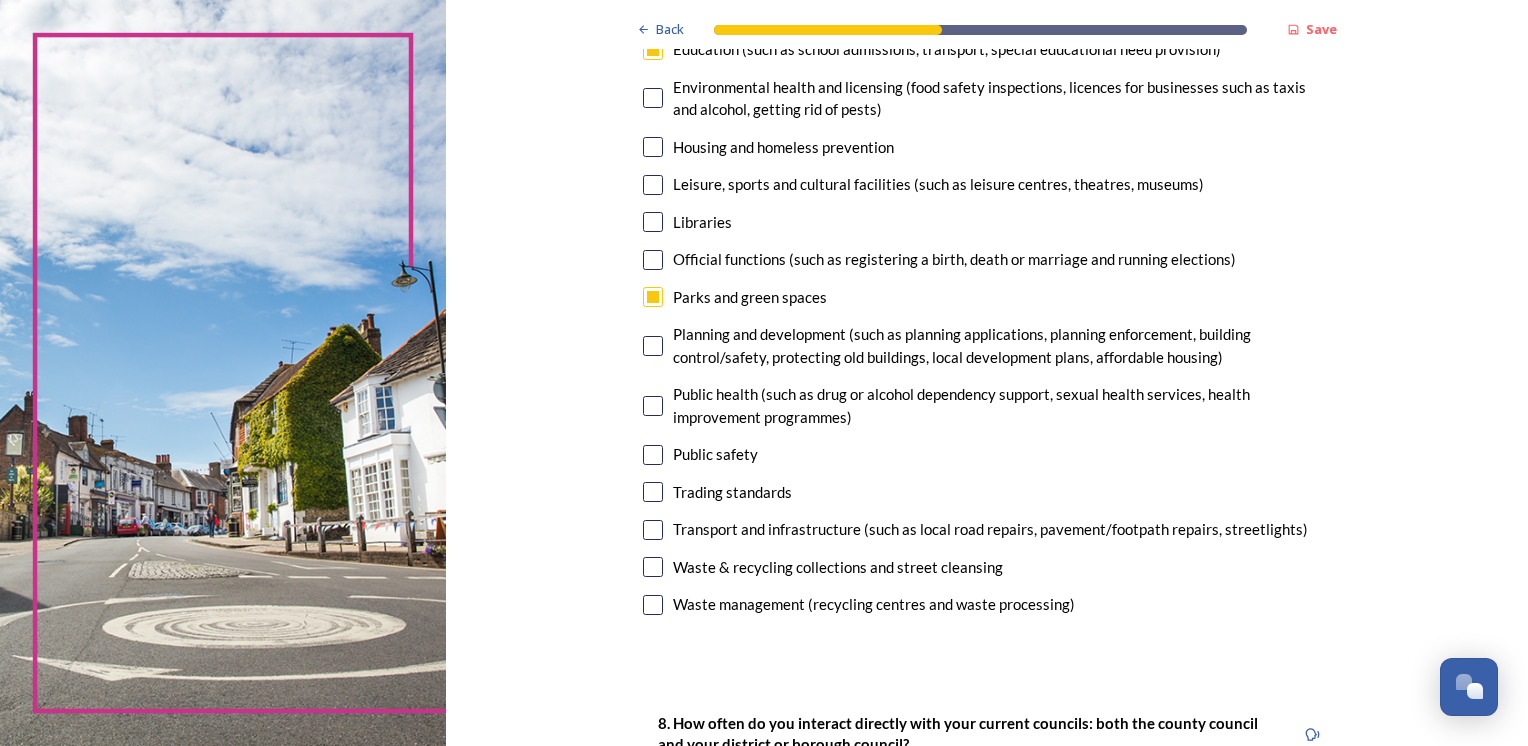 click at bounding box center [653, 530] 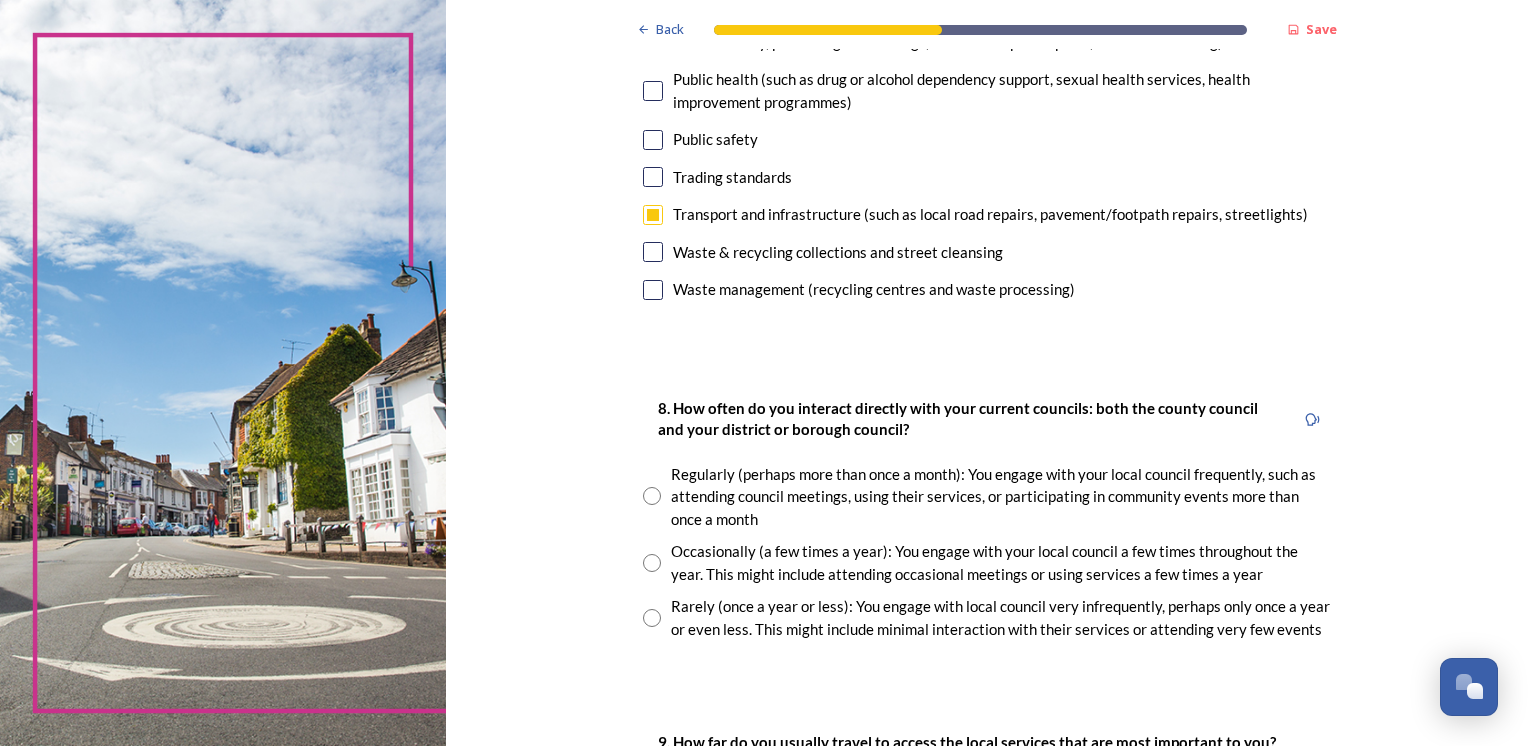 scroll, scrollTop: 840, scrollLeft: 0, axis: vertical 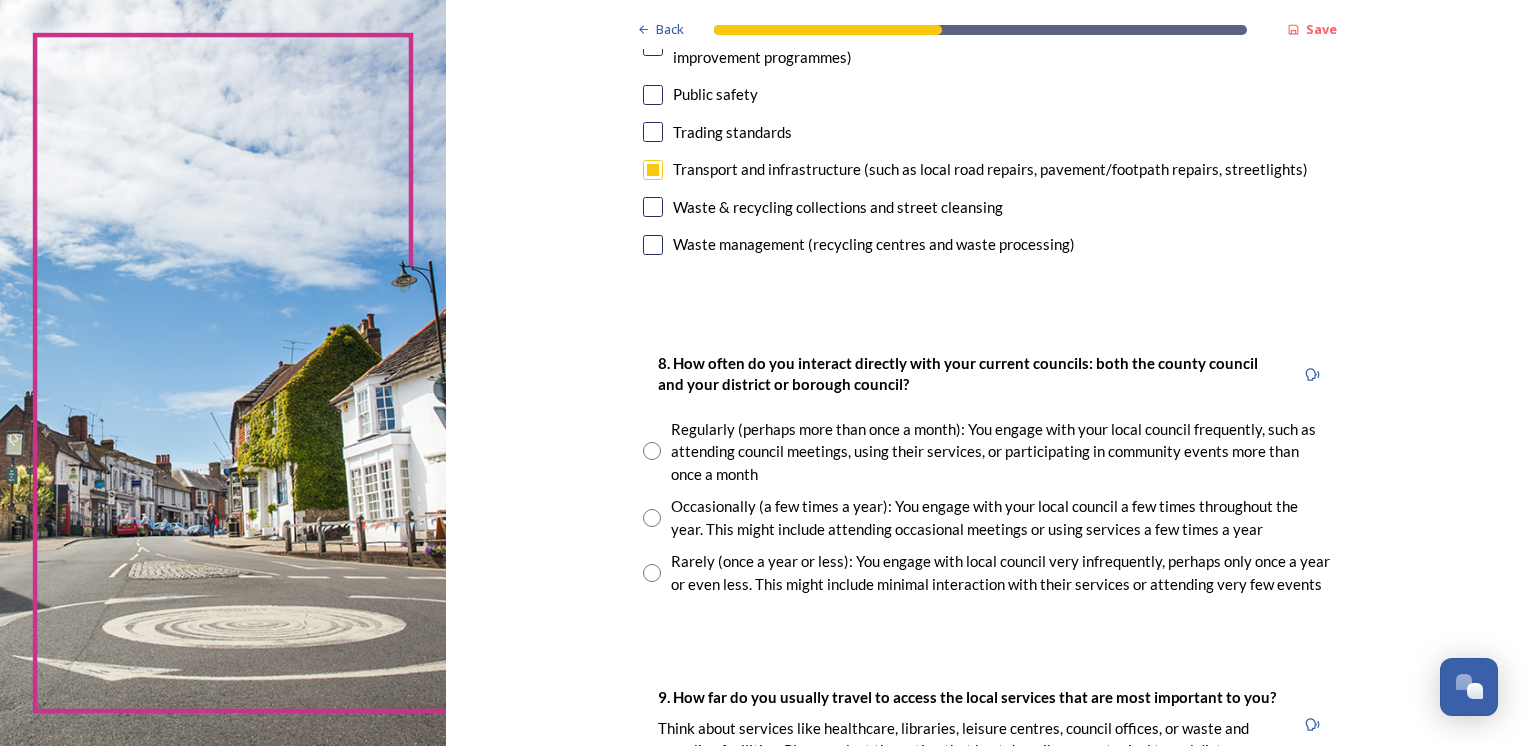click at bounding box center (652, 573) 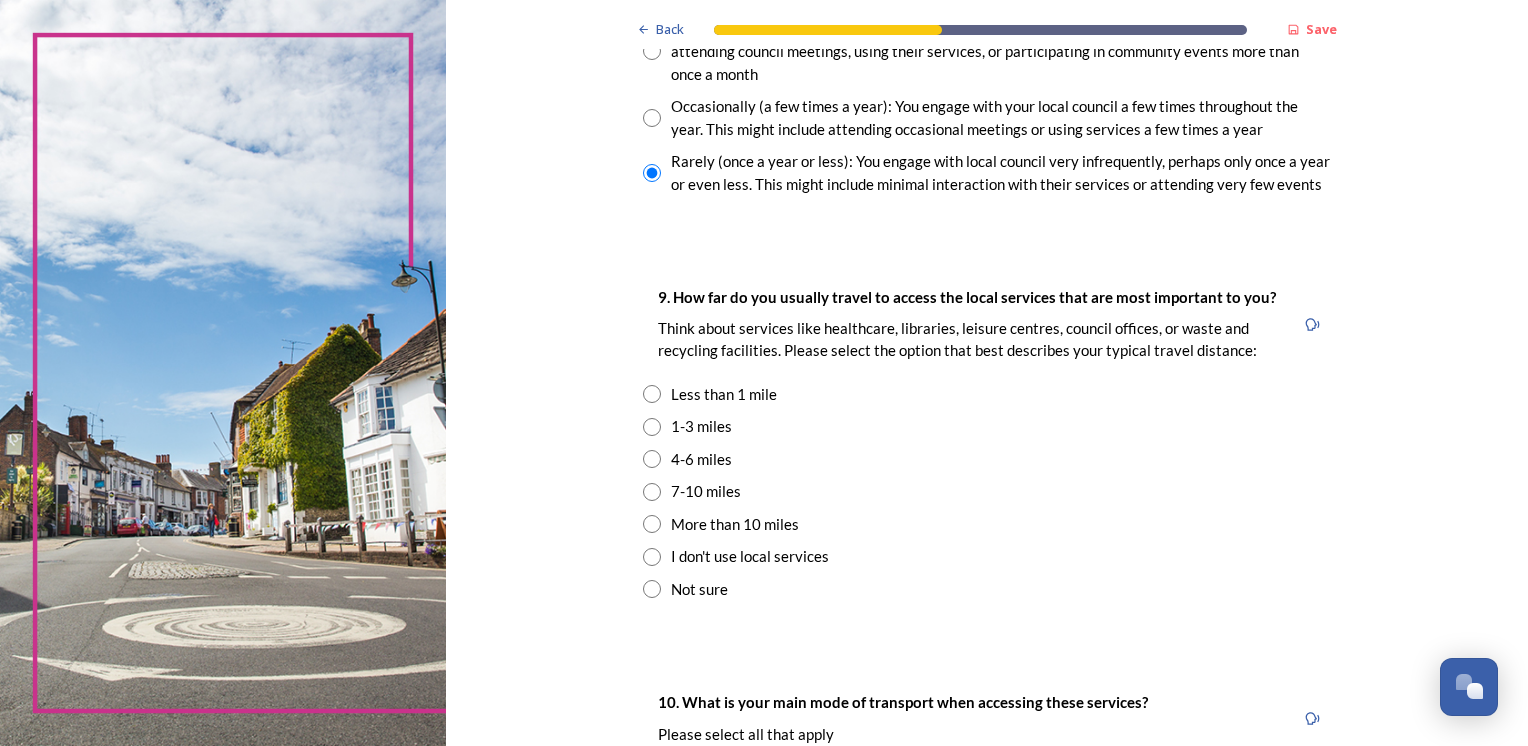 scroll, scrollTop: 1280, scrollLeft: 0, axis: vertical 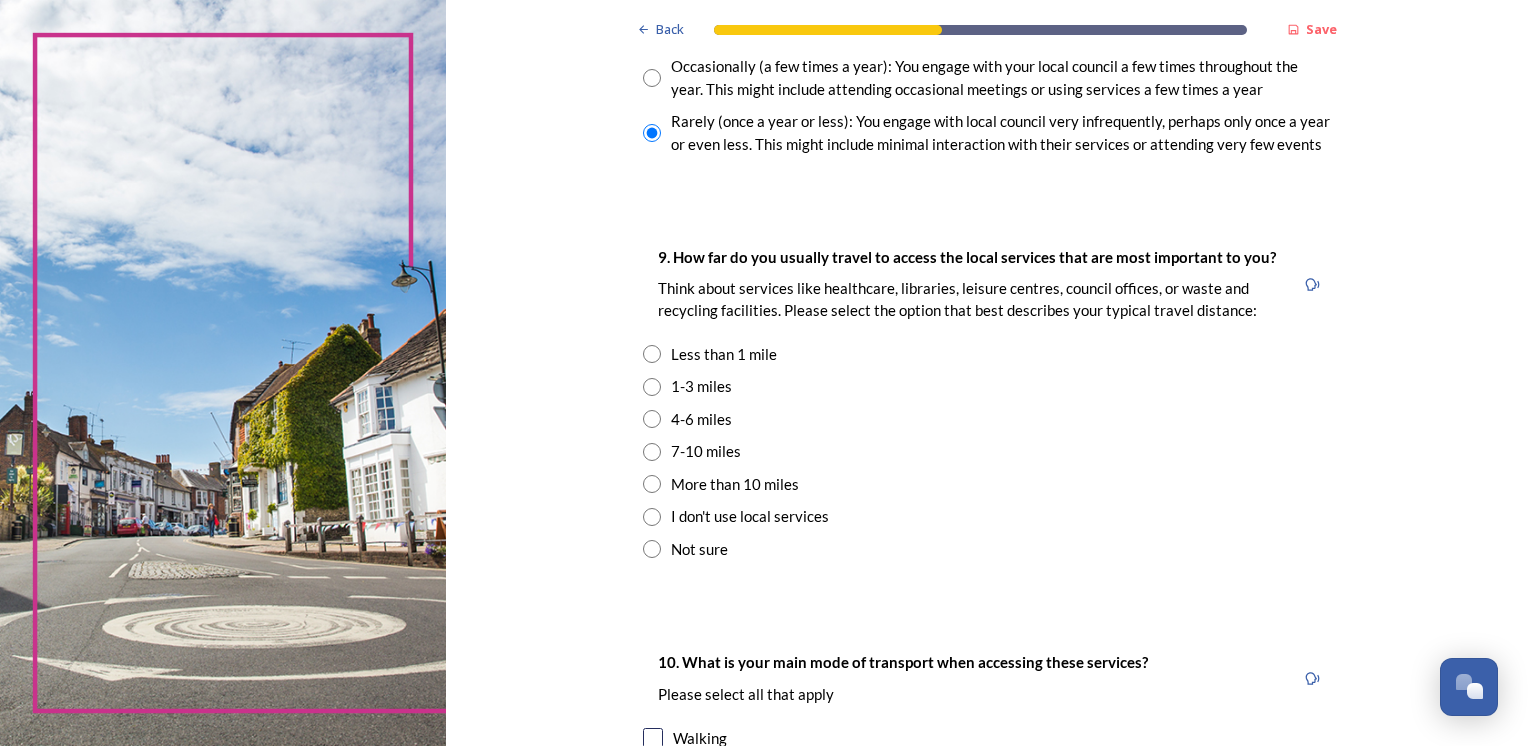 click at bounding box center (652, 452) 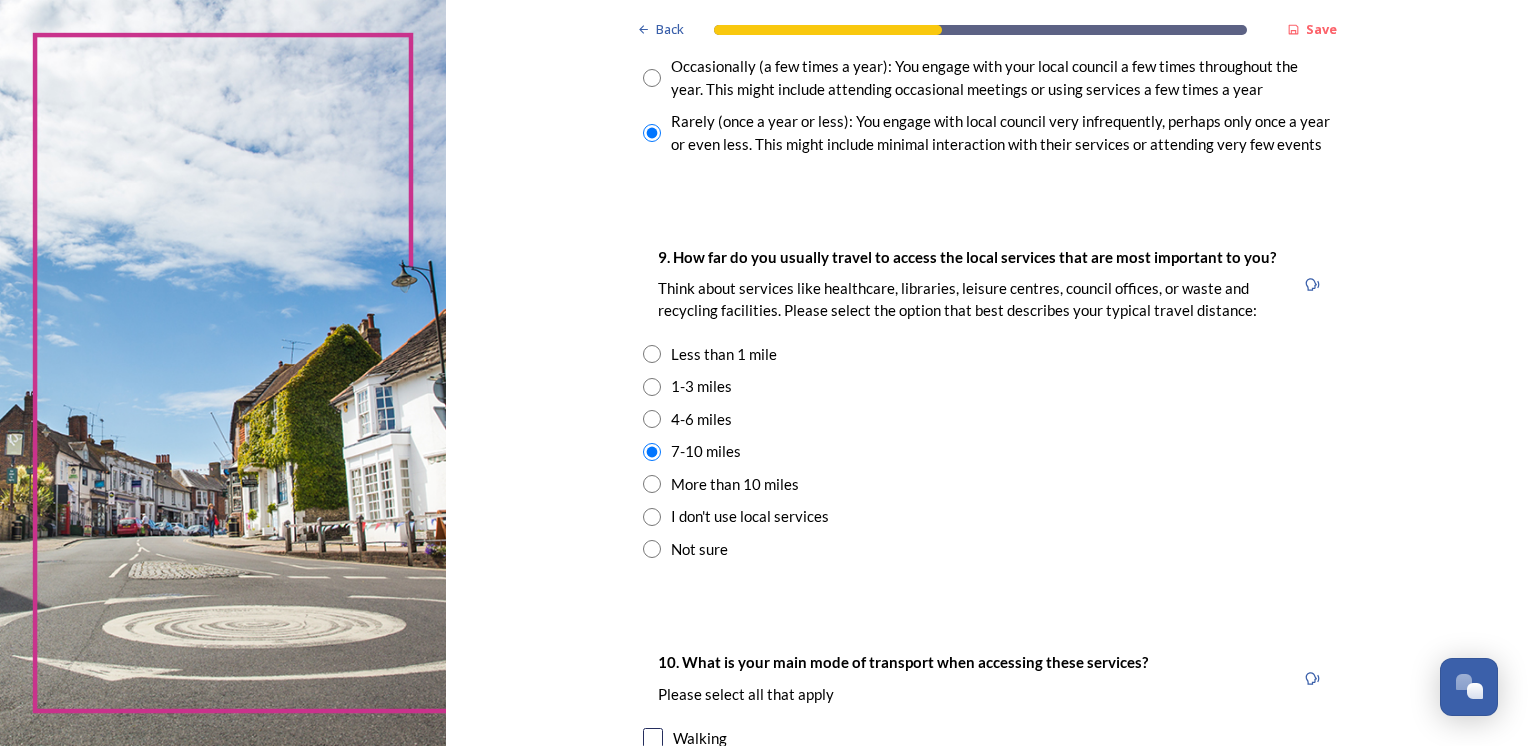 click on "Back Save Your local services 7. Council services will continue, no matter what the local government structure looks like.  ﻿﻿Which of the following council services matter most to you?  You can select up to five options. 0  choice(s) remaining Adult social care   Children's services (such as looked-after children, those with special educational needs or disability, fostering or adoption) Communities (such as public events, activities for young people or families) Council tax collections Economic development (such as support for local businesses, grant funding, supporting local attractions, tourism - encouraging visitors)  Education (such as school admissions, transport, special educational need provision)  Environmental health and licensing (food safety inspections, licences for businesses such as taxis and alcohol, getting rid of pests) Housing and homeless prevention Leisure, sports and cultural facilities (such as leisure centres, theatres, museums) Libraries Parks and green spaces Public safety" at bounding box center [987, -14] 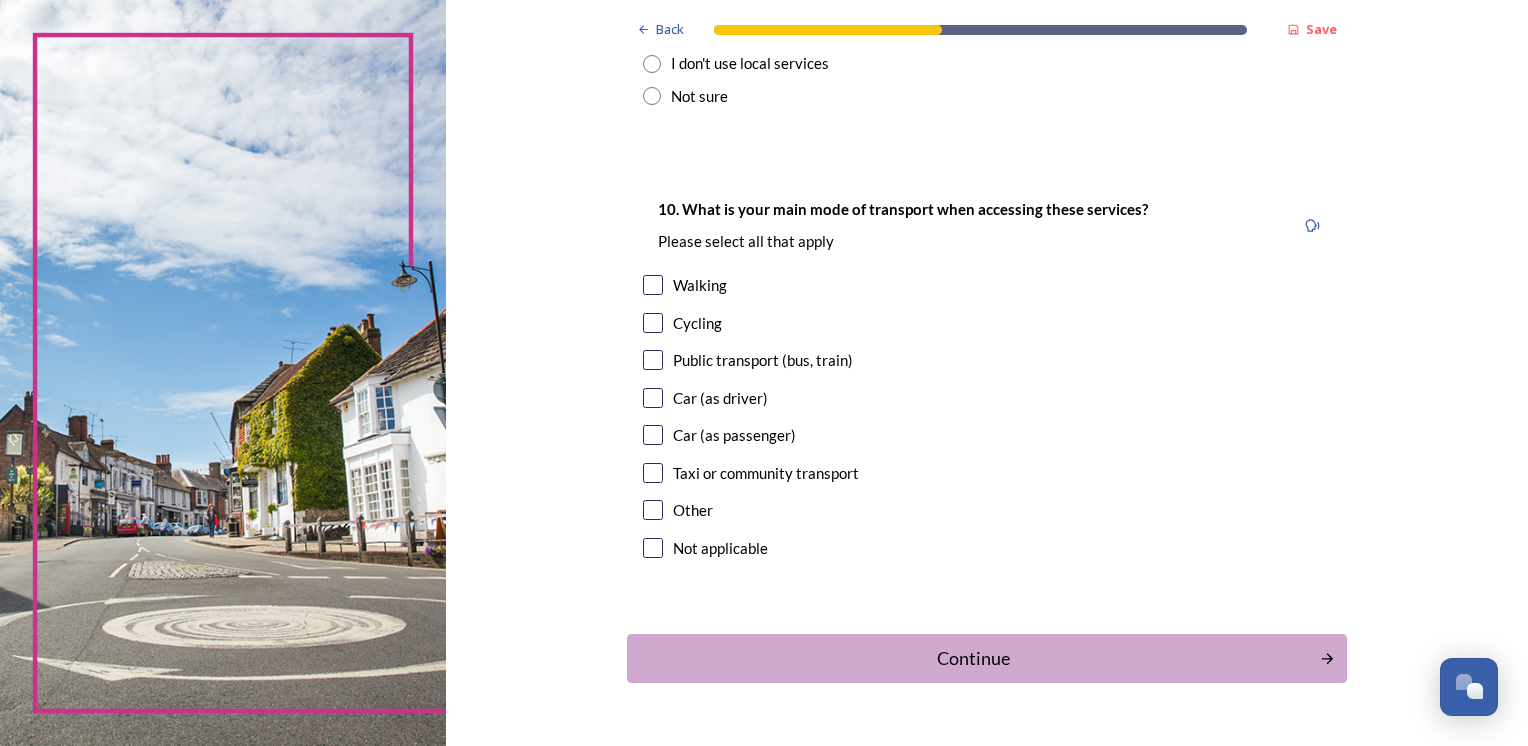 scroll, scrollTop: 1785, scrollLeft: 0, axis: vertical 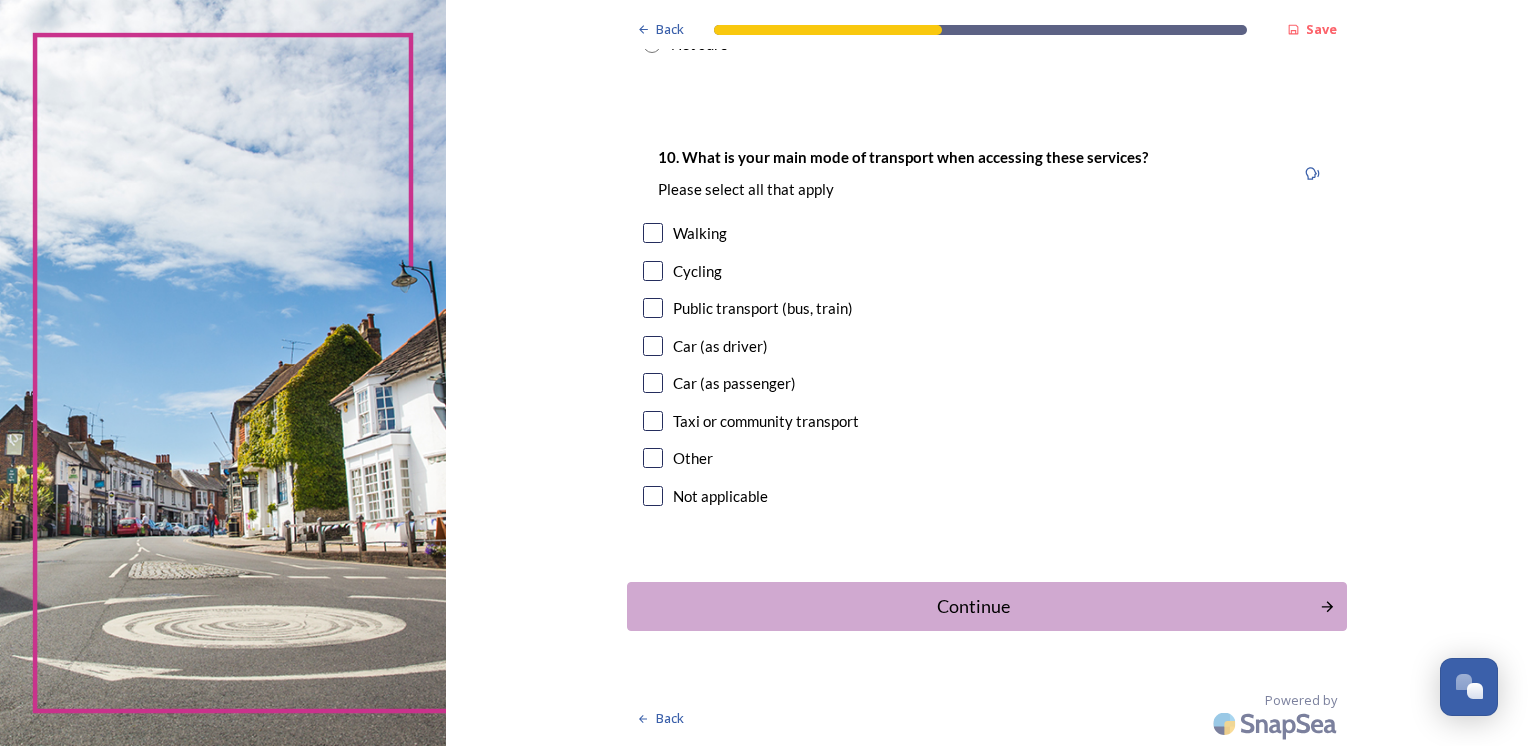 click at bounding box center (653, 346) 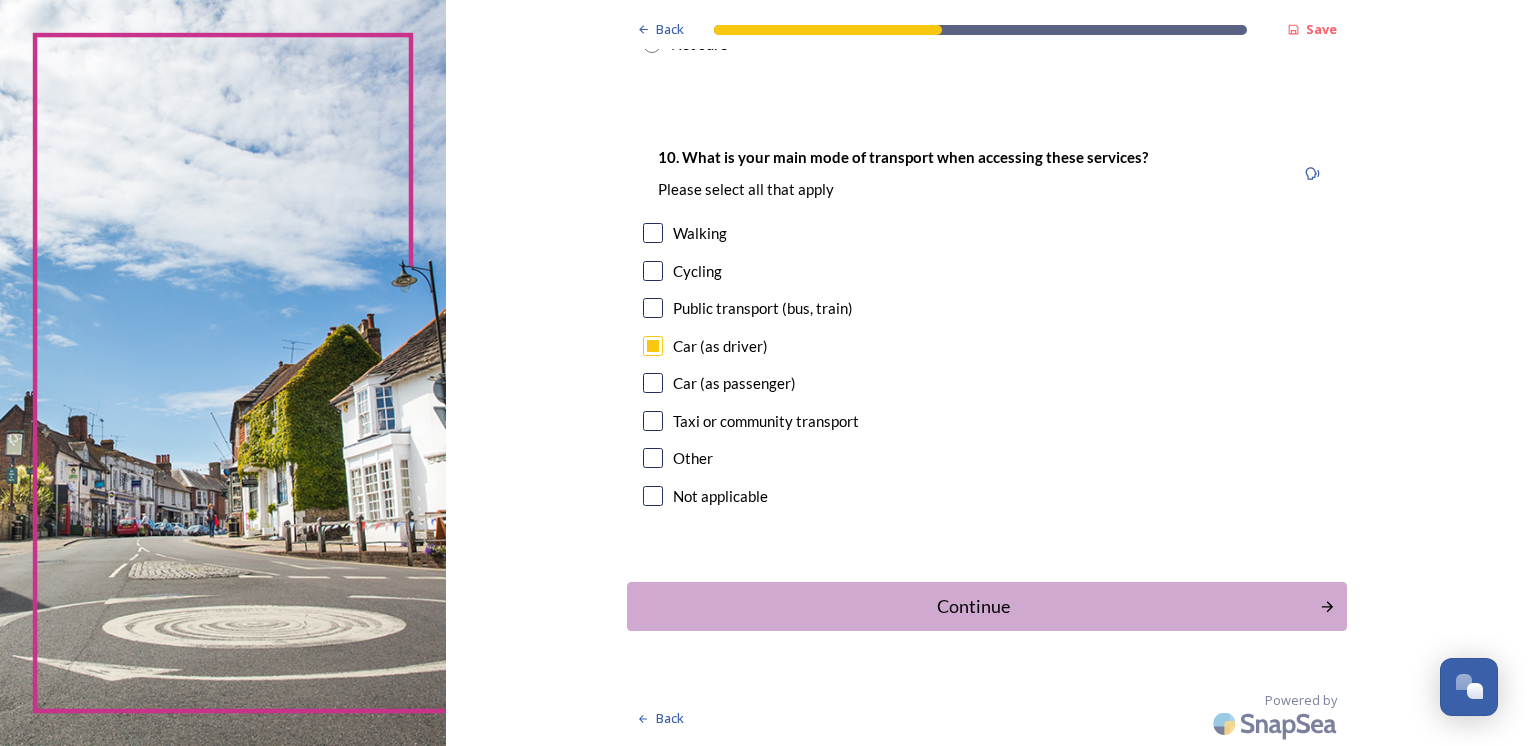 click at bounding box center [653, 383] 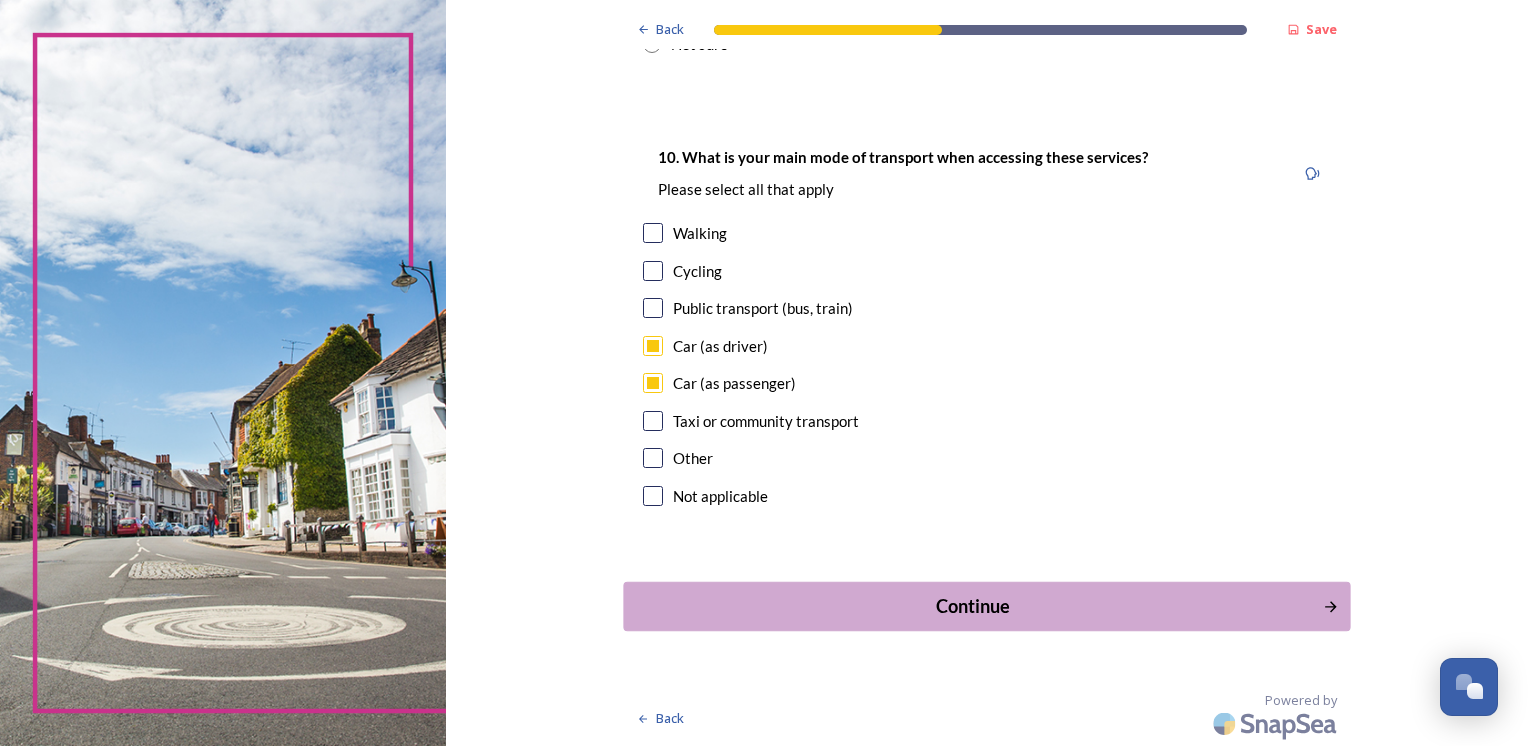 click on "Continue" at bounding box center (972, 606) 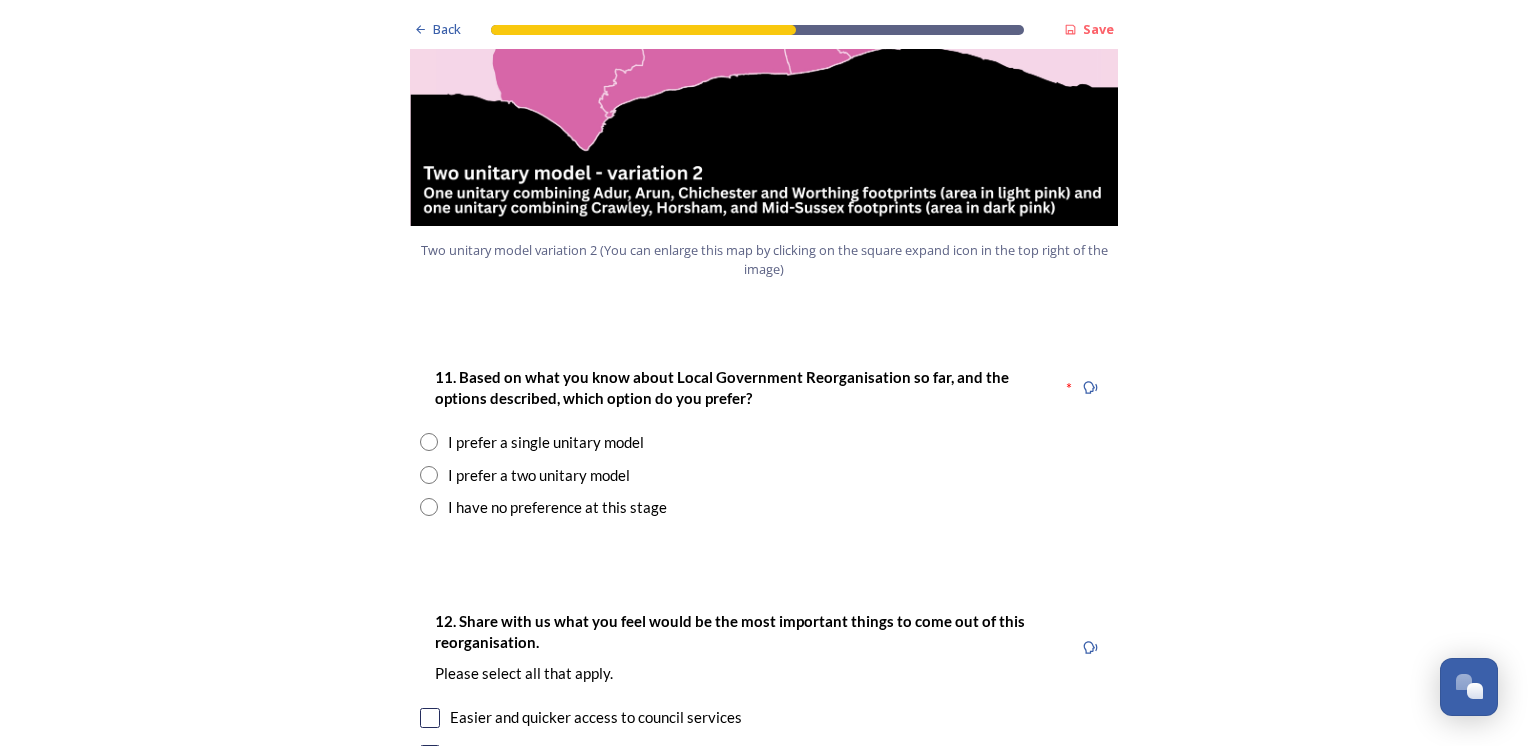 scroll, scrollTop: 2440, scrollLeft: 0, axis: vertical 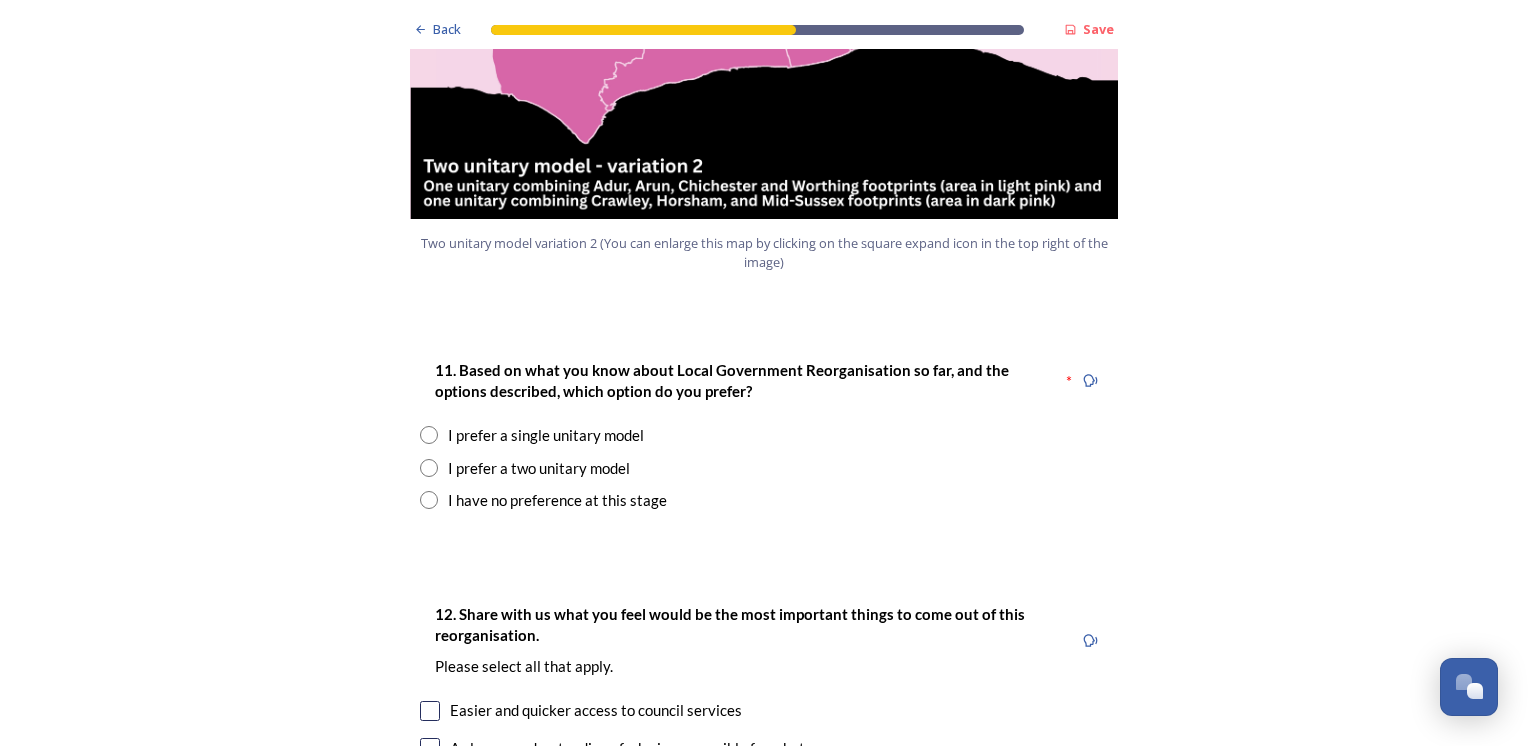 click at bounding box center (429, 468) 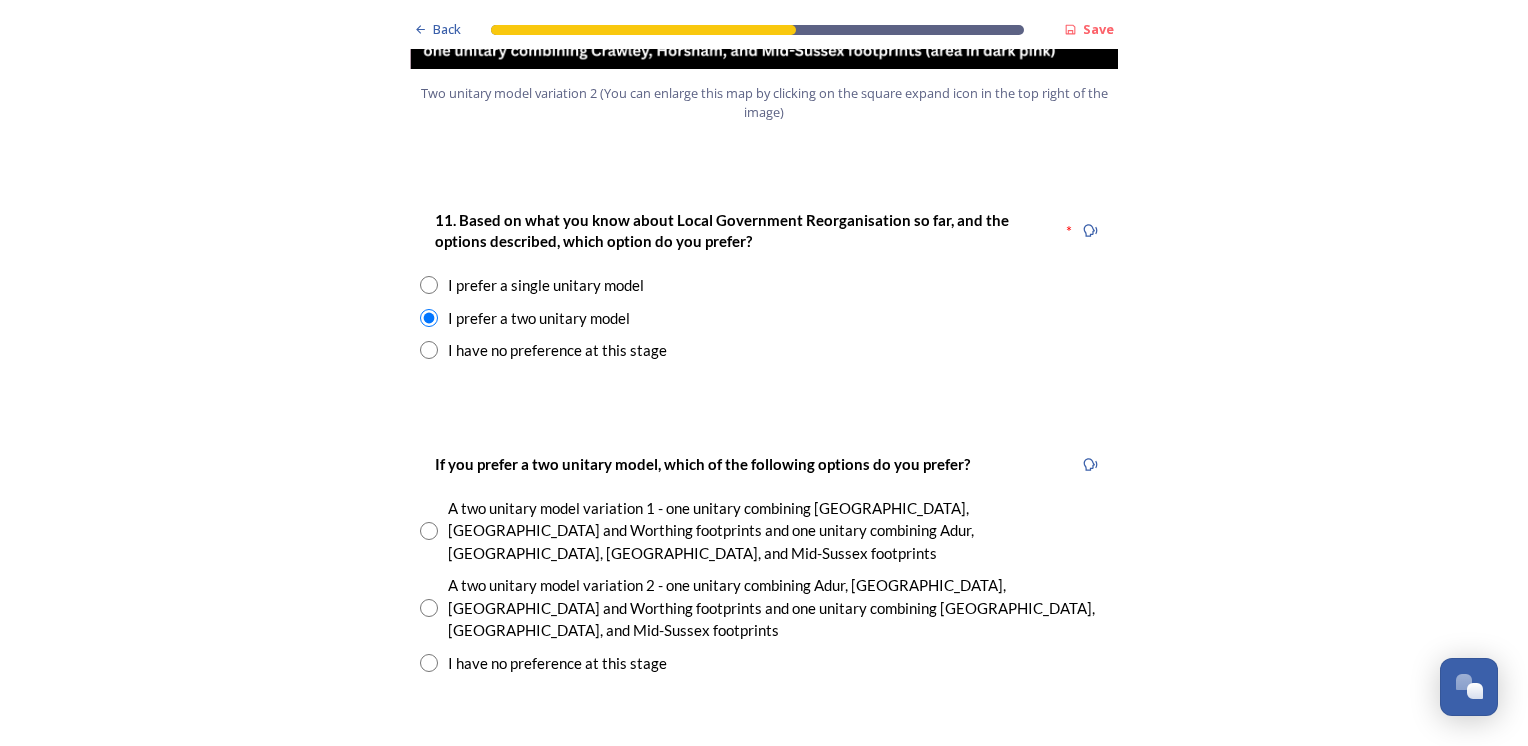 scroll, scrollTop: 2600, scrollLeft: 0, axis: vertical 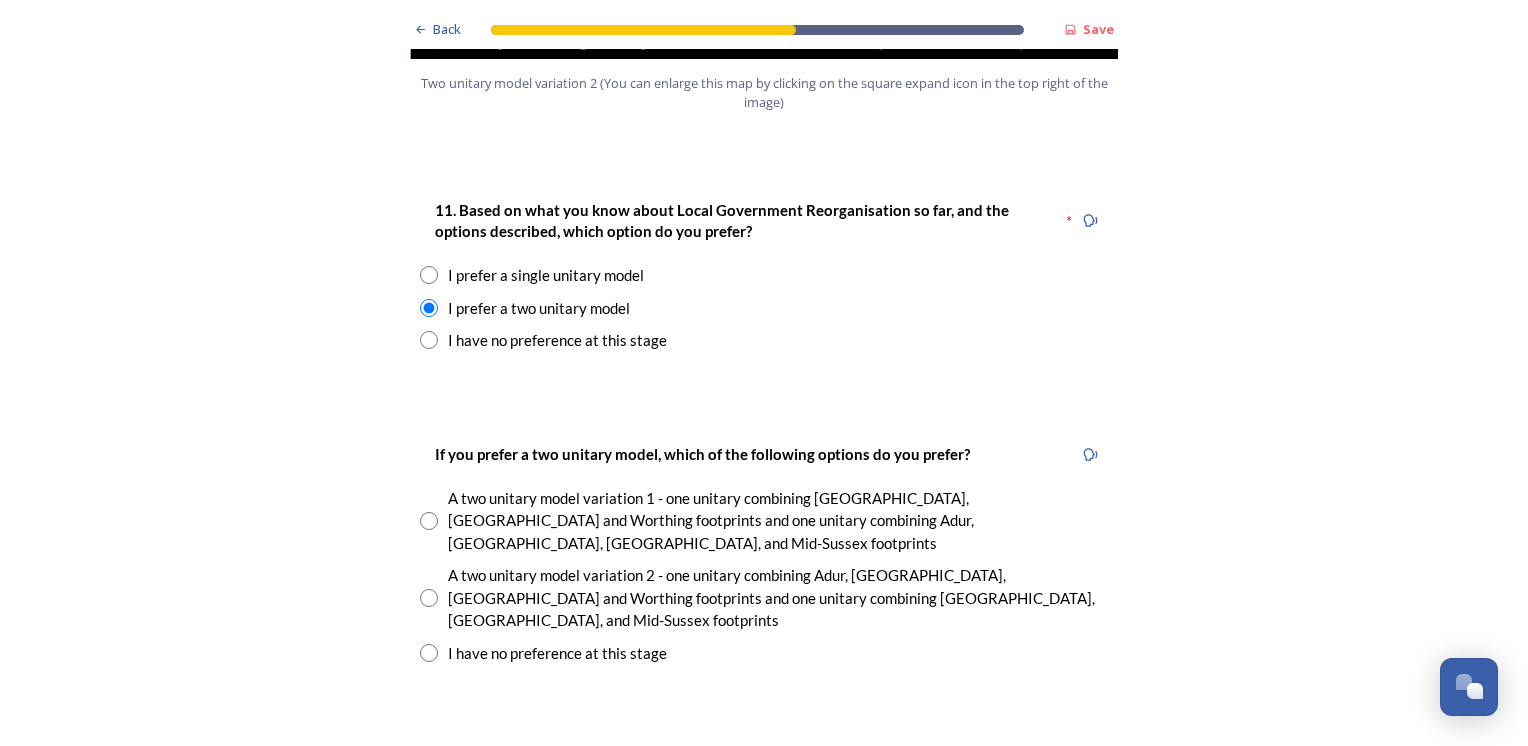 click at bounding box center (429, 598) 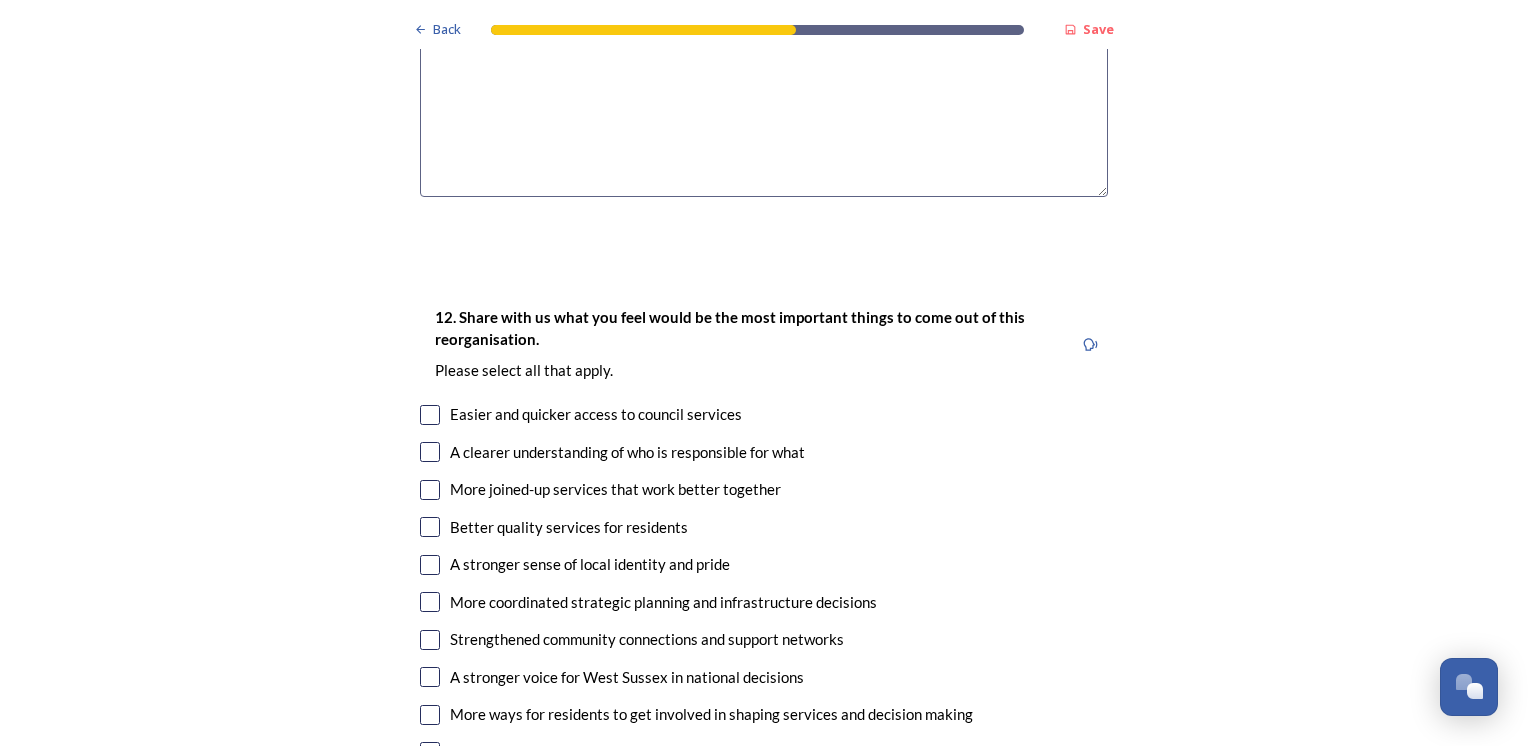 scroll, scrollTop: 3520, scrollLeft: 0, axis: vertical 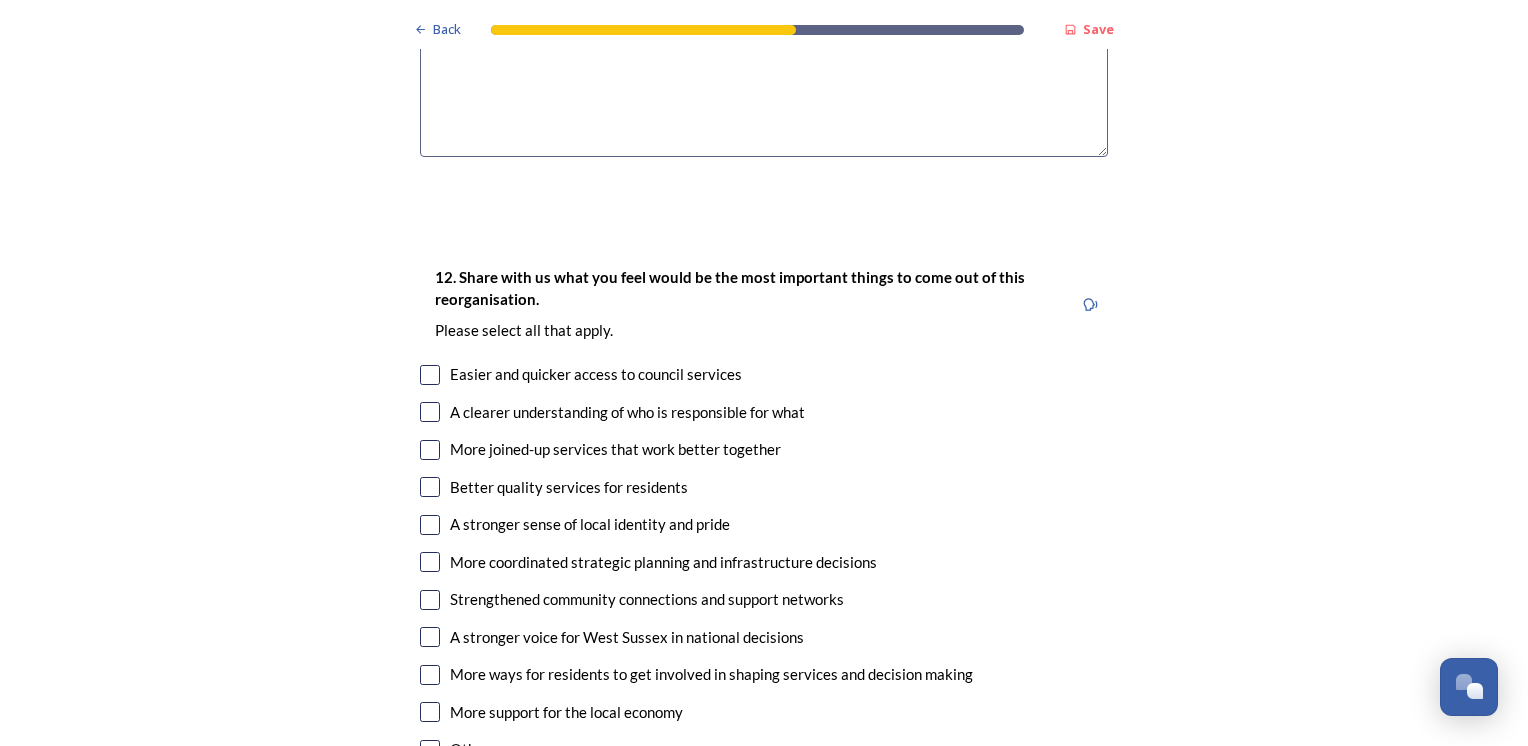 click at bounding box center (430, 375) 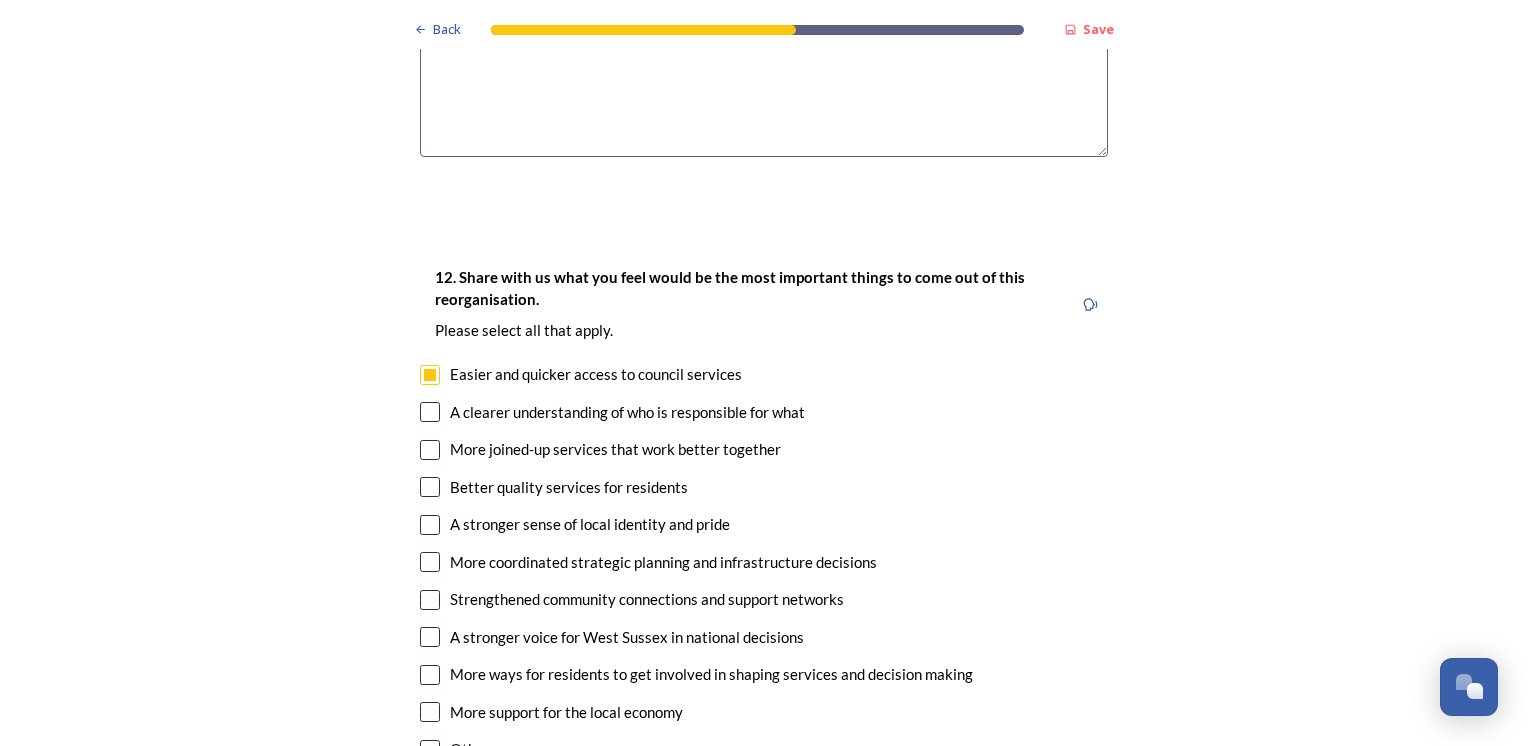 click at bounding box center (430, 450) 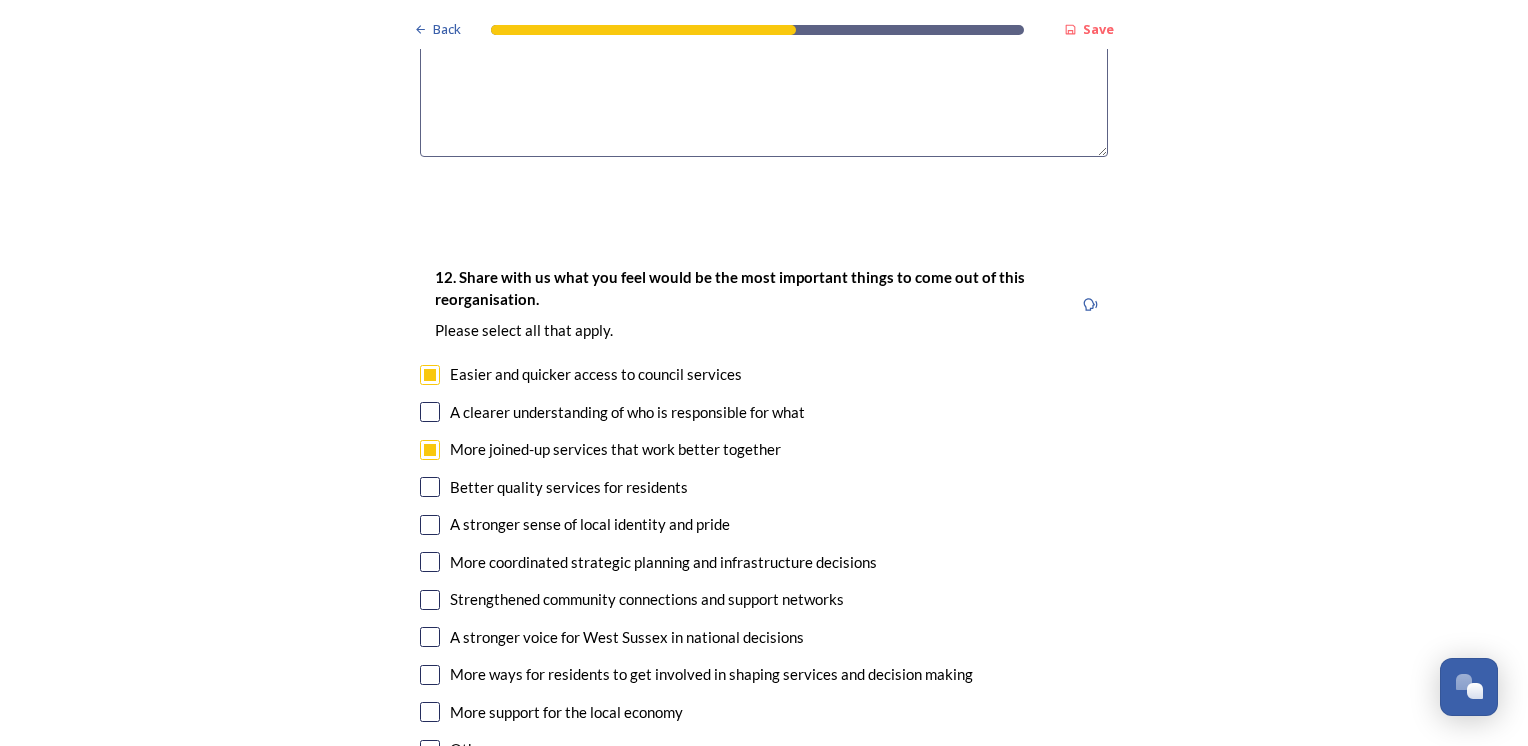 click at bounding box center (430, 487) 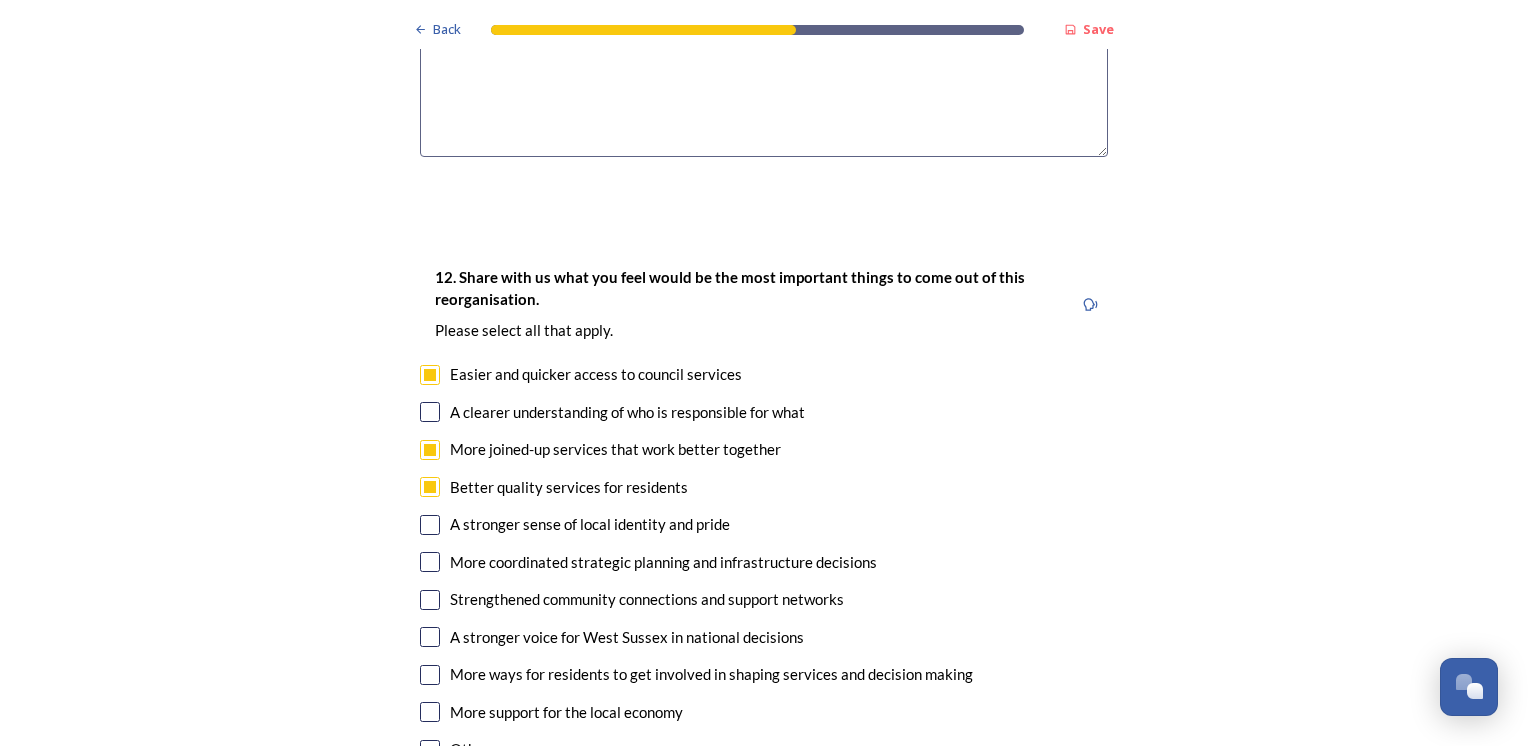 click at bounding box center (430, 562) 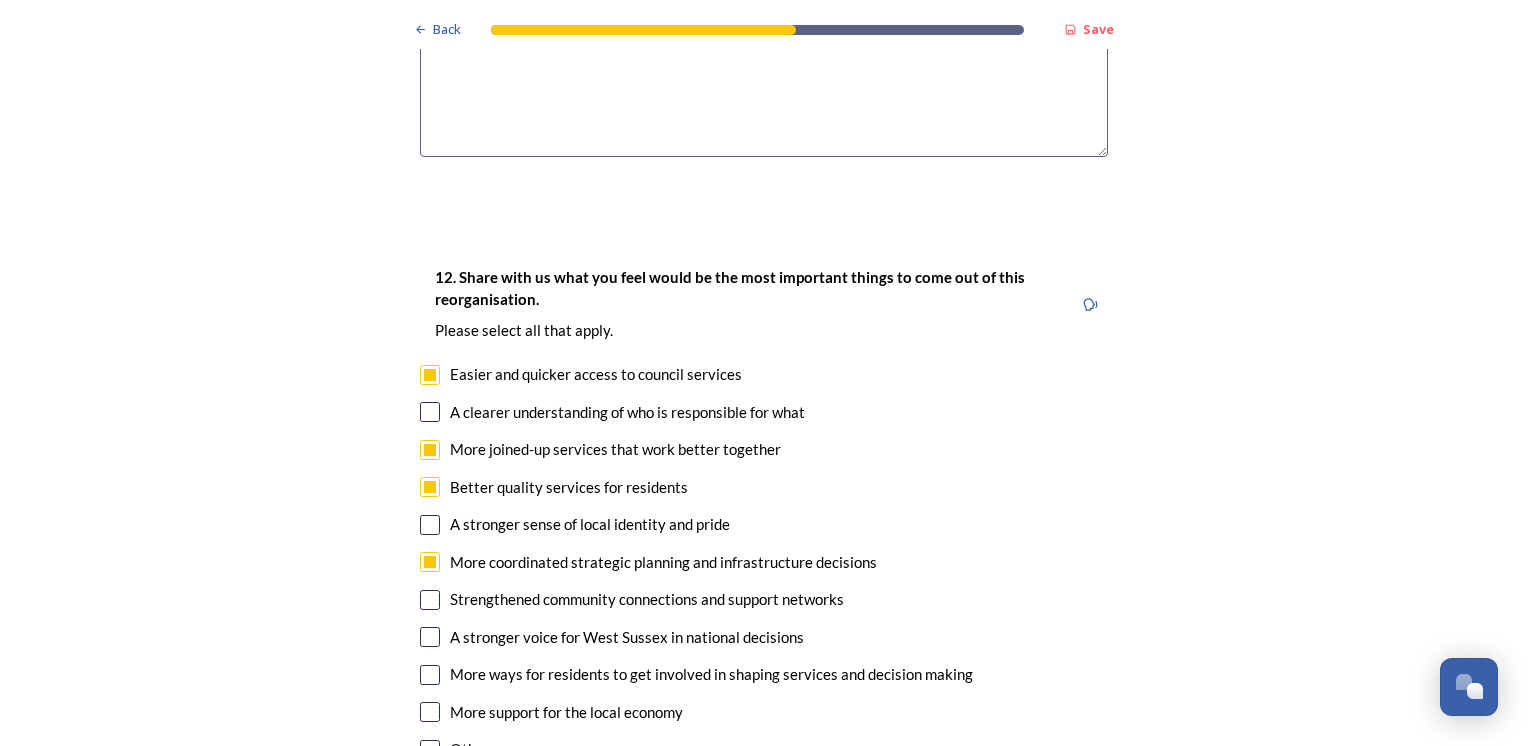 click on "More support for the local economy" at bounding box center [764, 712] 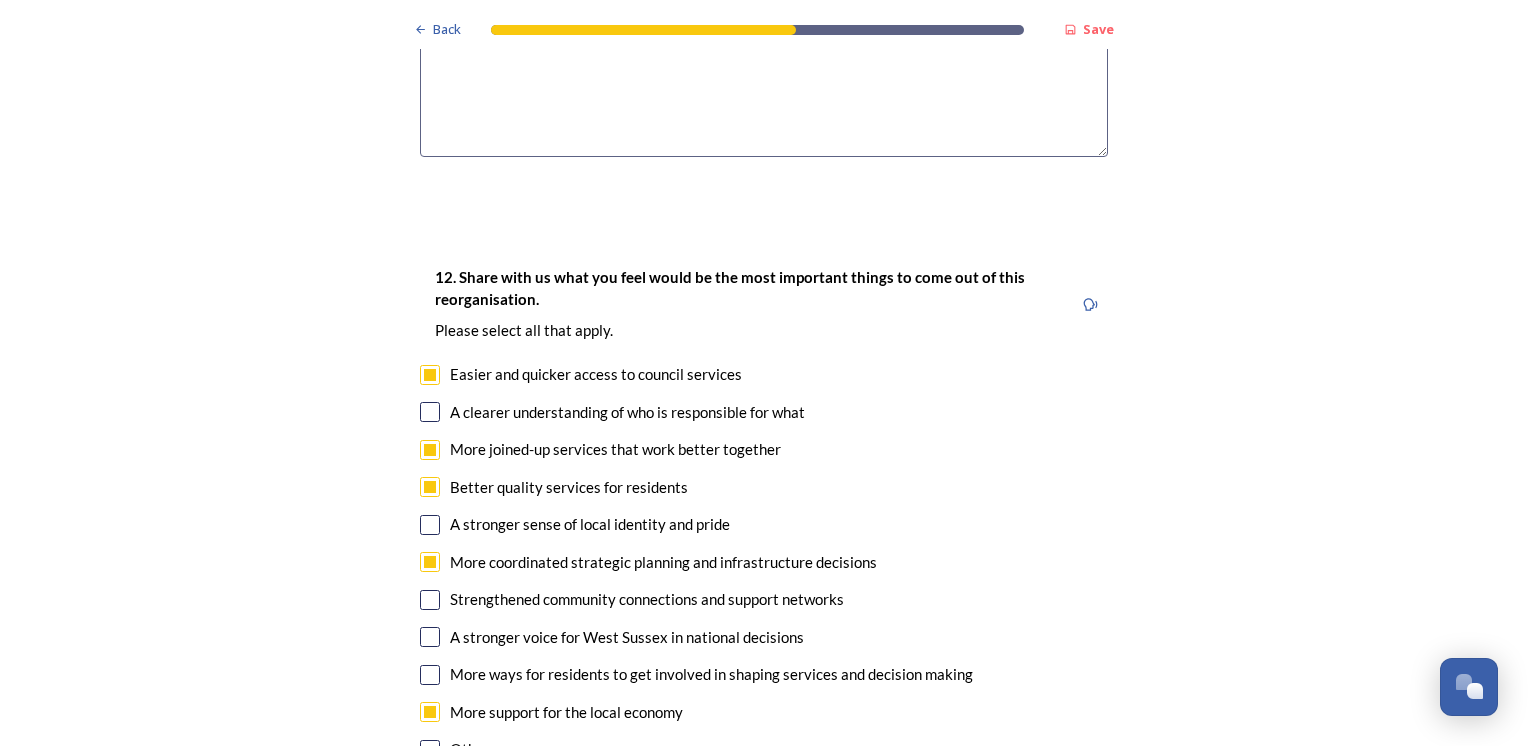 checkbox on "true" 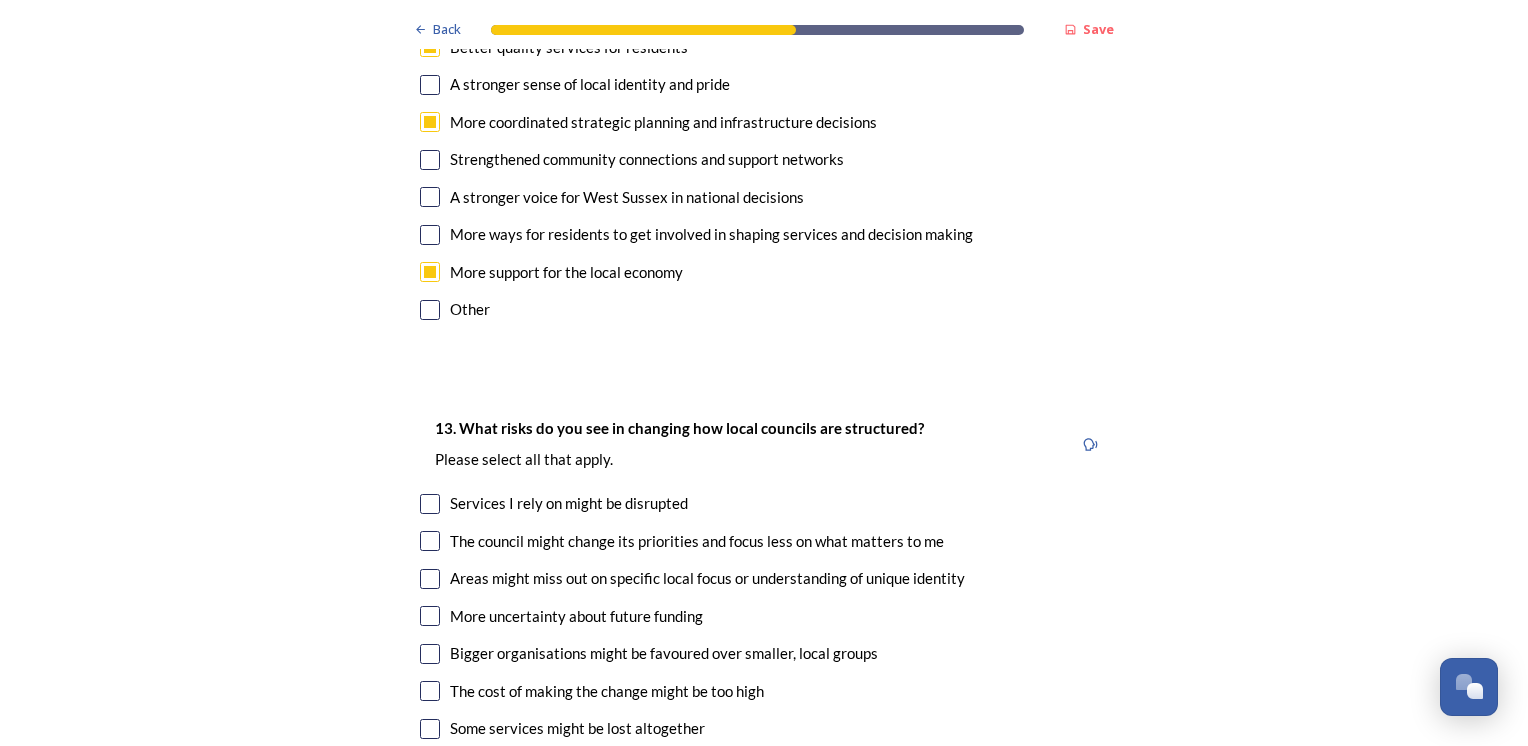 scroll, scrollTop: 4000, scrollLeft: 0, axis: vertical 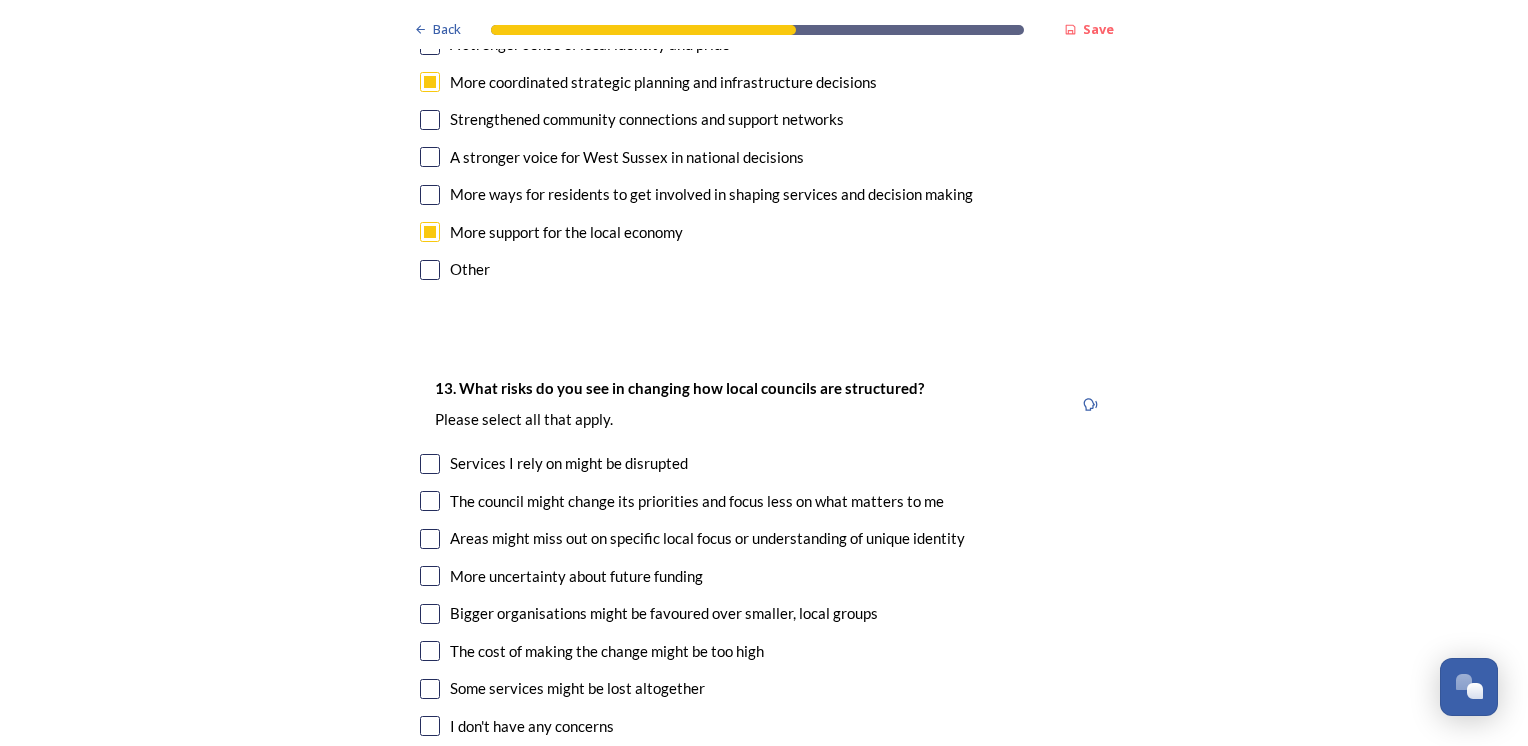 click on "13. What risks do you see in changing how local councils are structured? ﻿Please select all that apply. Services I rely on might be disrupted The council might change its priorities and focus less on what matters to me Areas might miss out on specific local focus or understanding of unique identity More uncertainty about future funding Bigger organisations might be favoured over smaller, local groups The cost of making the change might be too high Some services might be lost altogether I don't have any concerns Other" at bounding box center (764, 578) 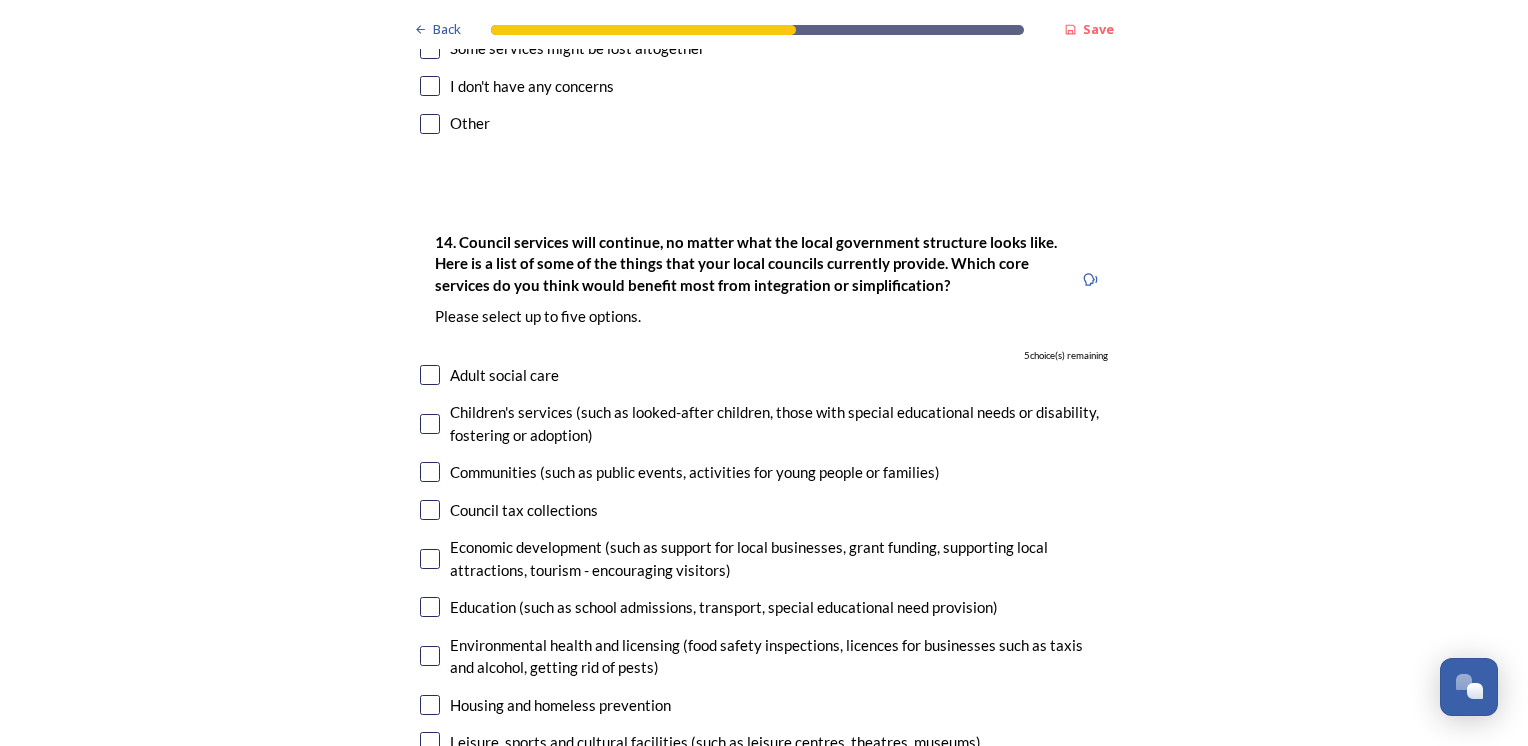 scroll, scrollTop: 4680, scrollLeft: 0, axis: vertical 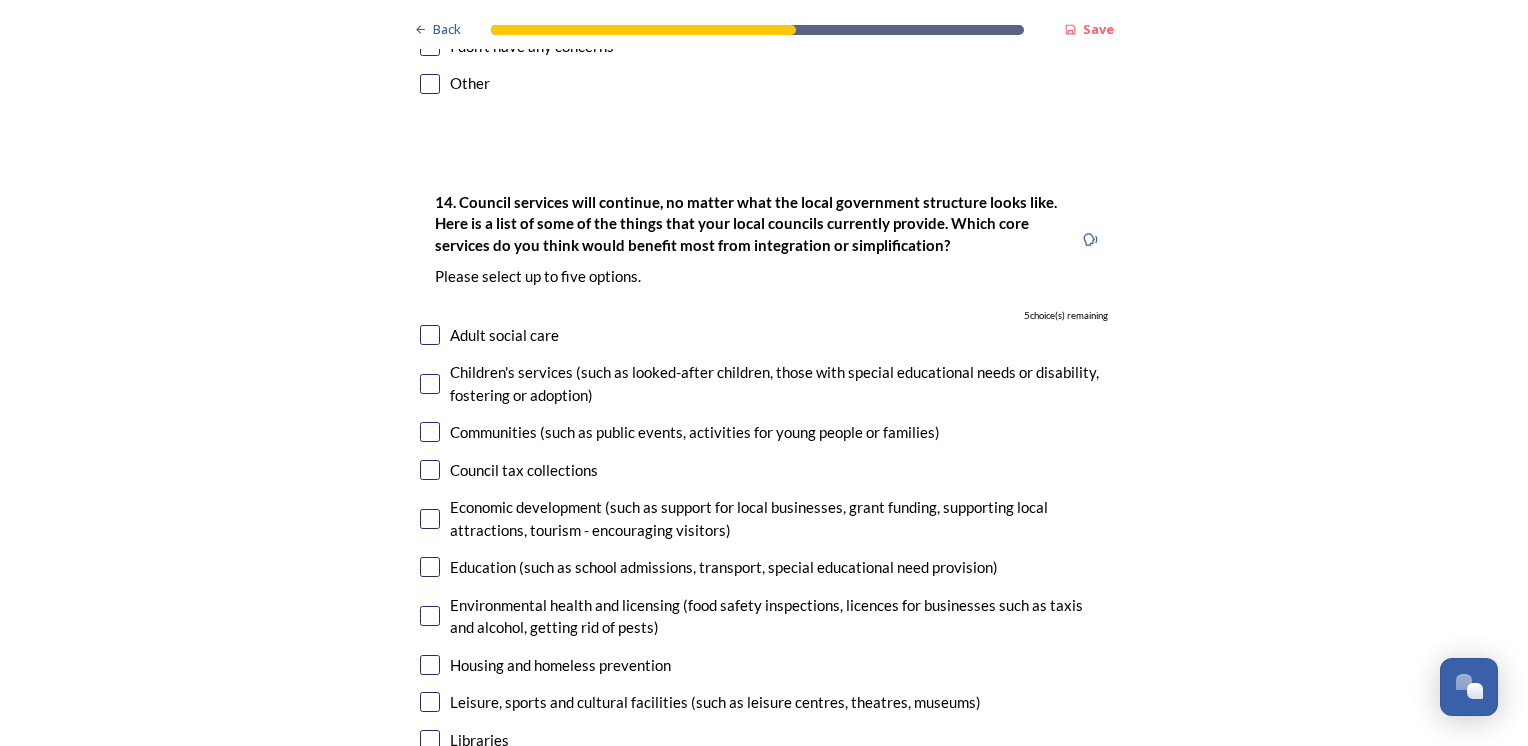 click at bounding box center (430, 384) 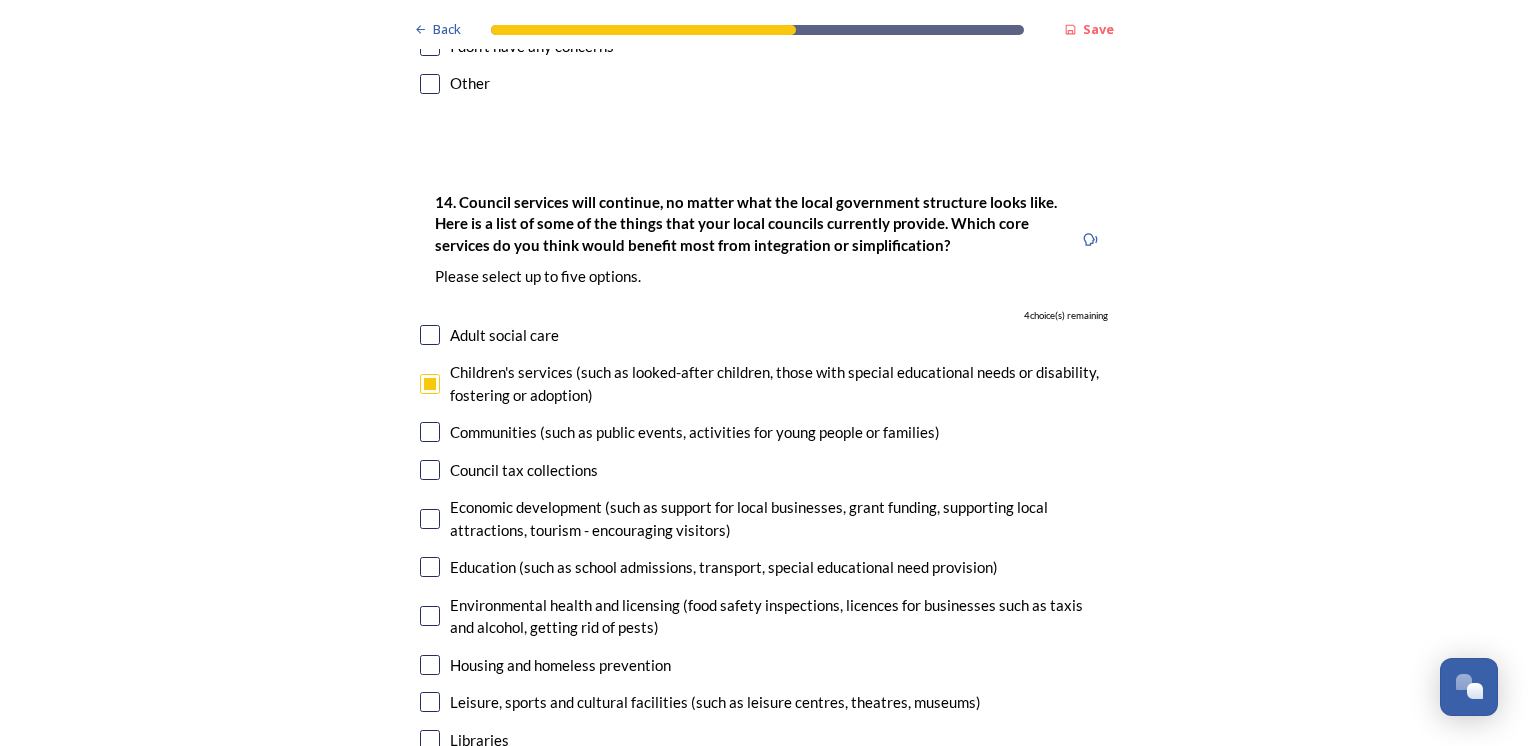 click at bounding box center [430, 335] 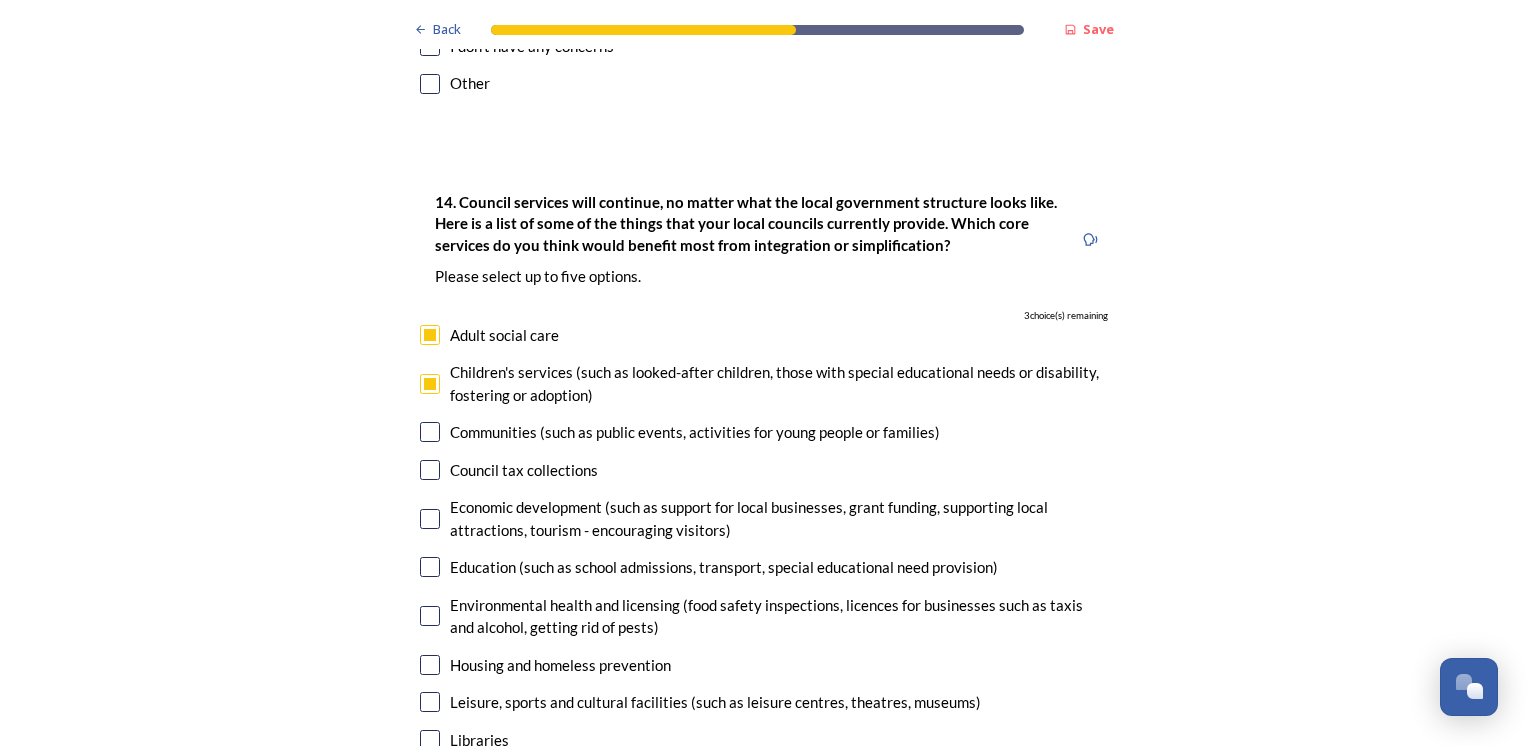 click at bounding box center [430, 519] 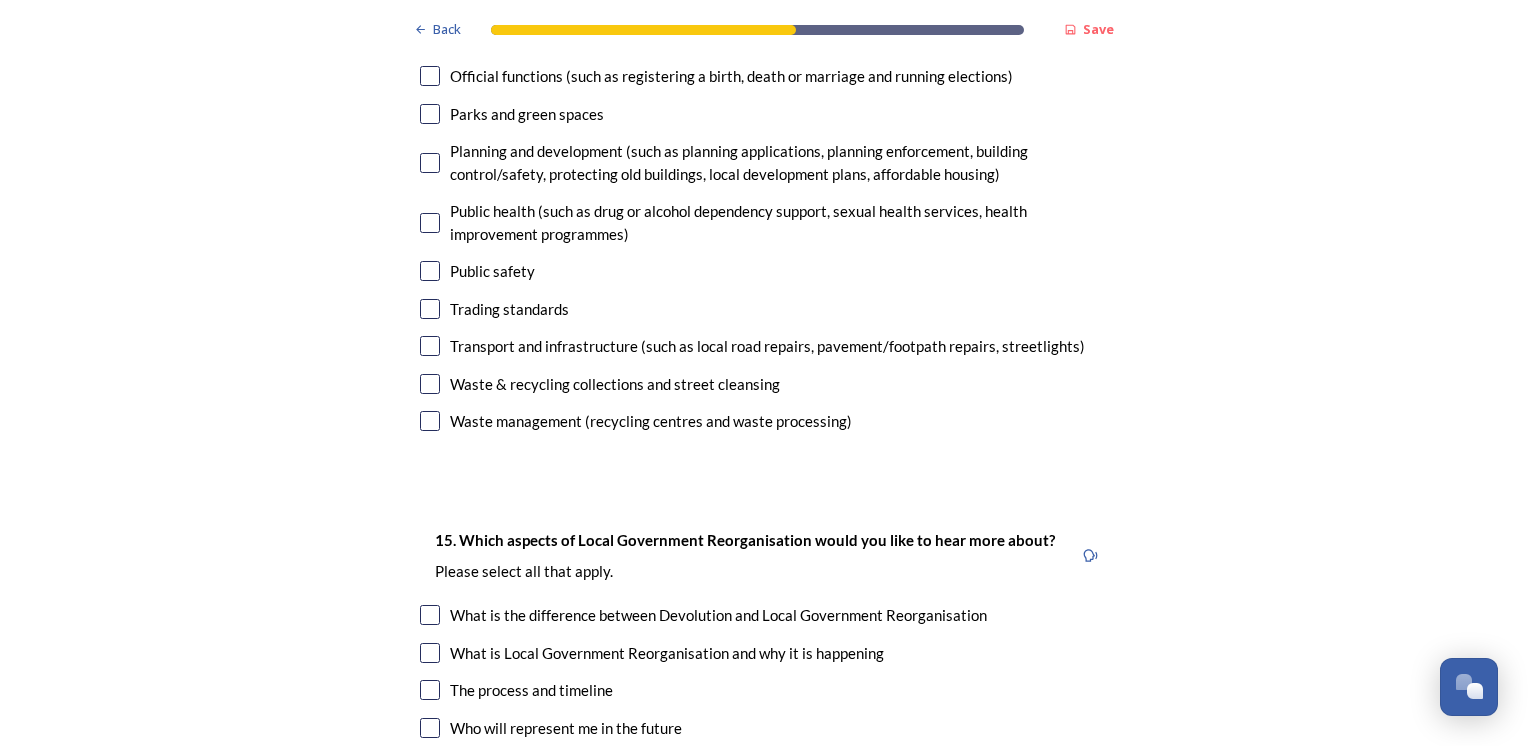 scroll, scrollTop: 5400, scrollLeft: 0, axis: vertical 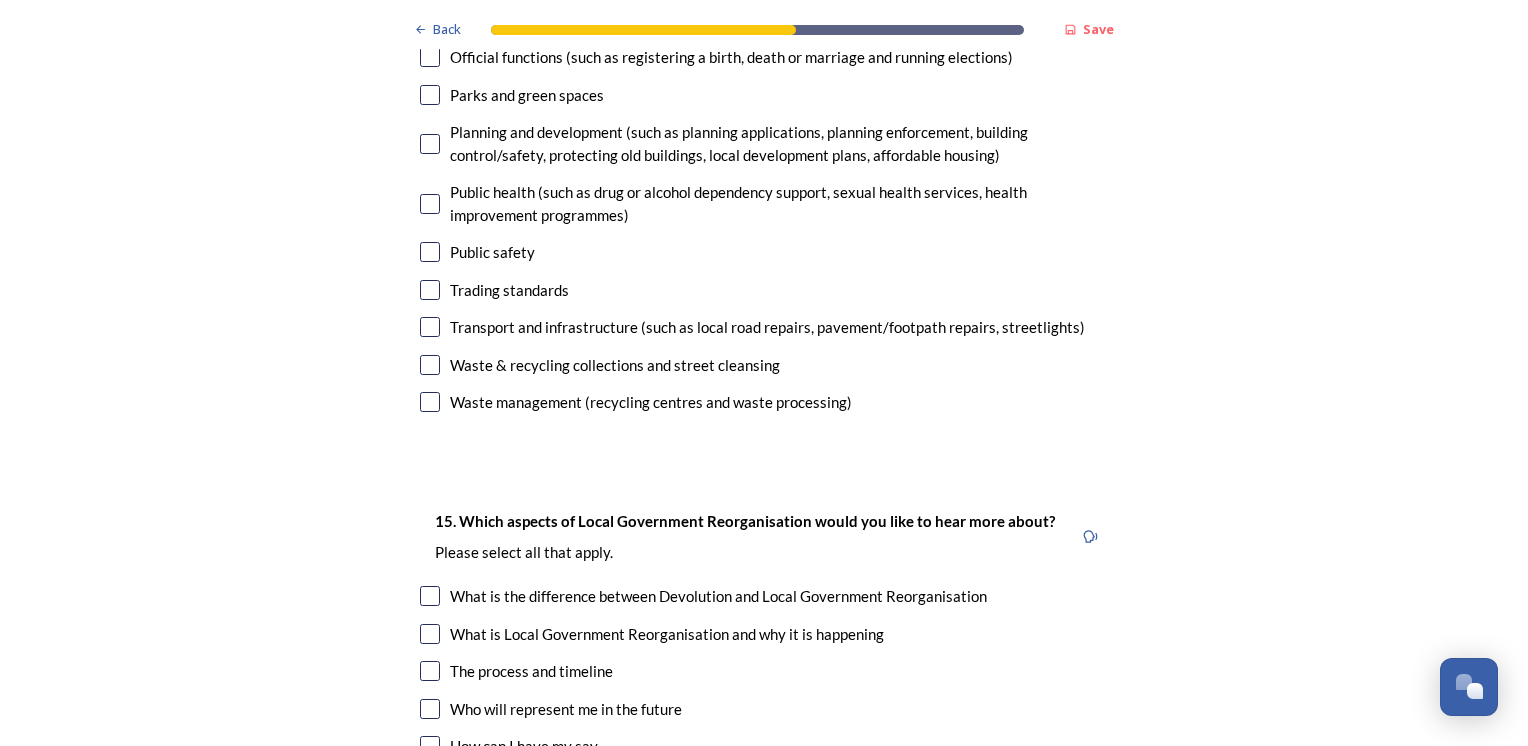 click at bounding box center [430, 327] 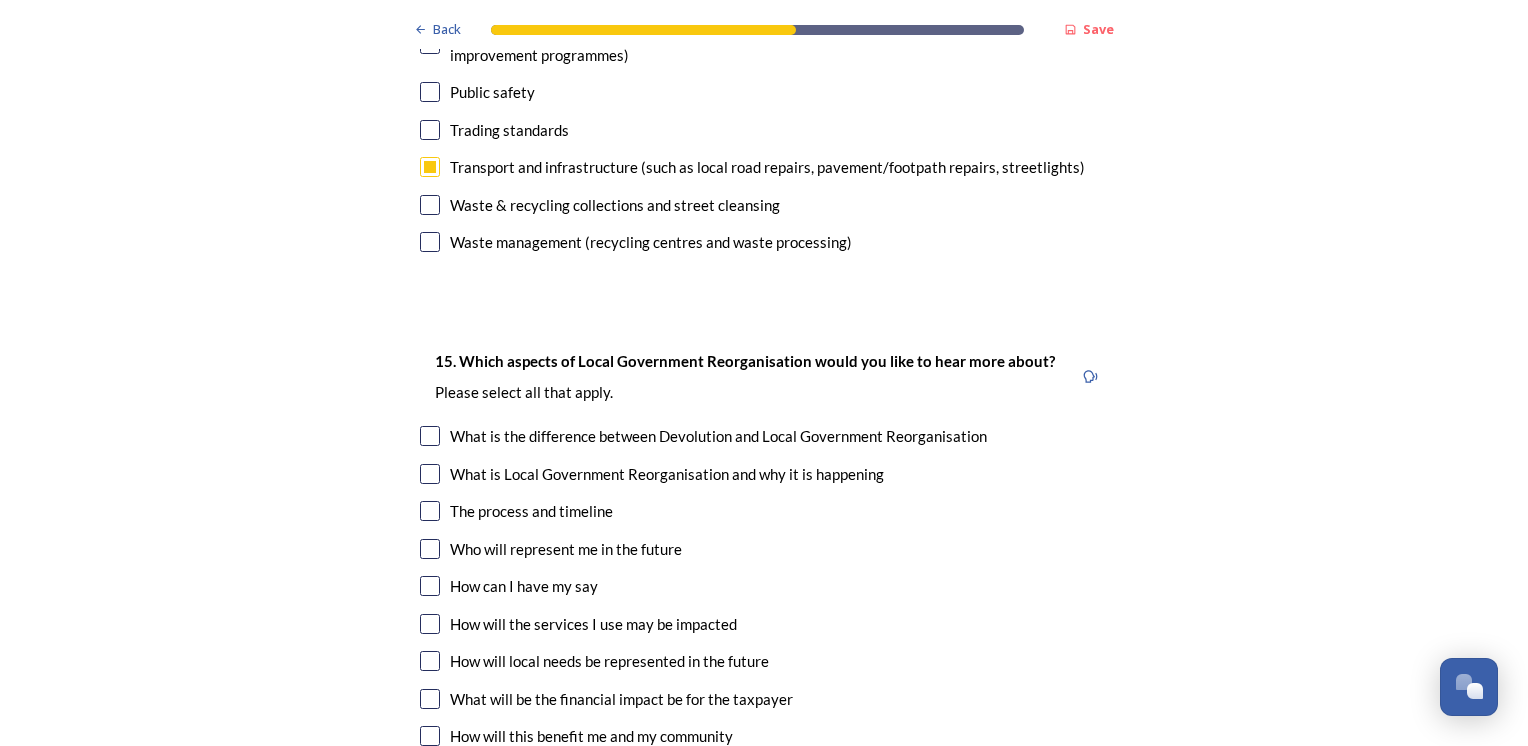 scroll, scrollTop: 5600, scrollLeft: 0, axis: vertical 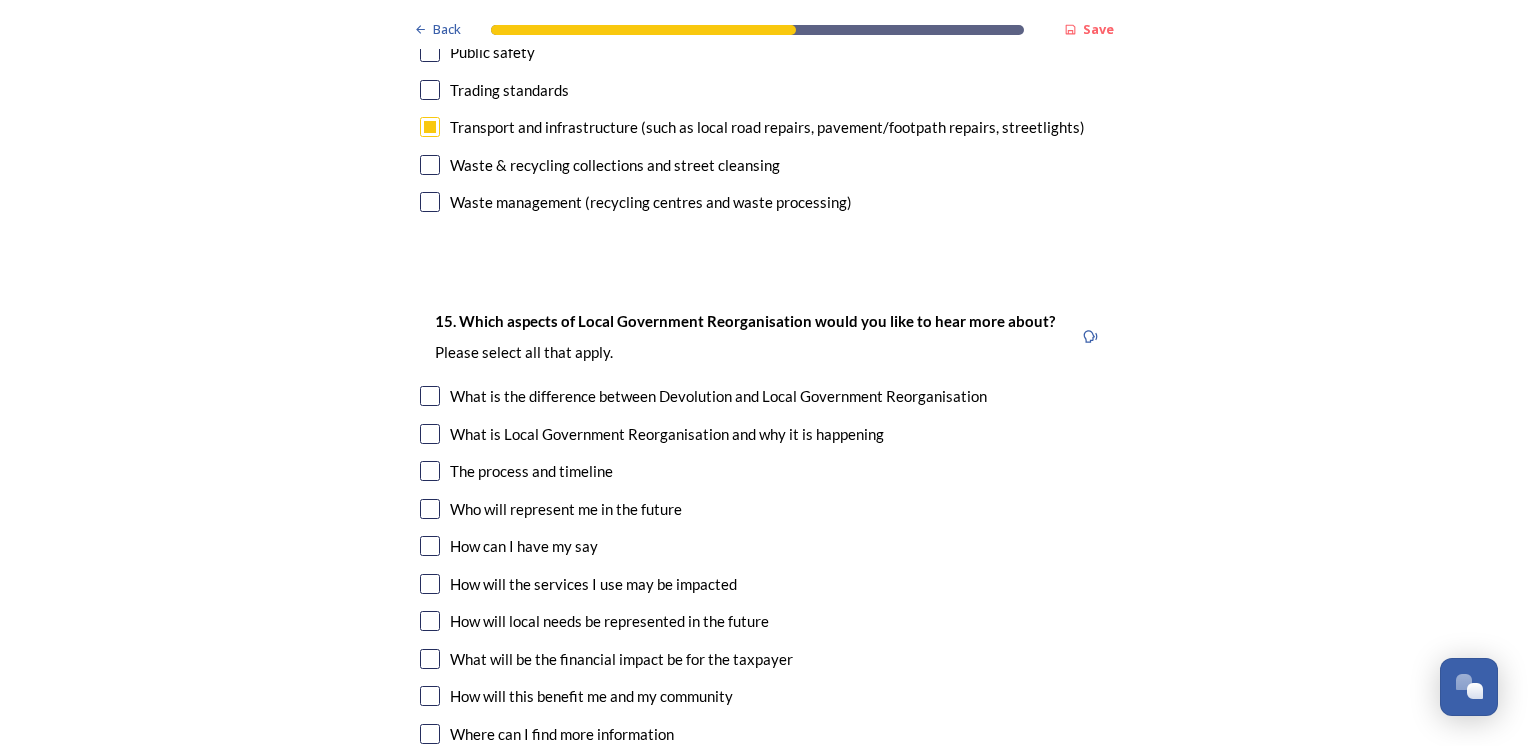 click at bounding box center [430, 509] 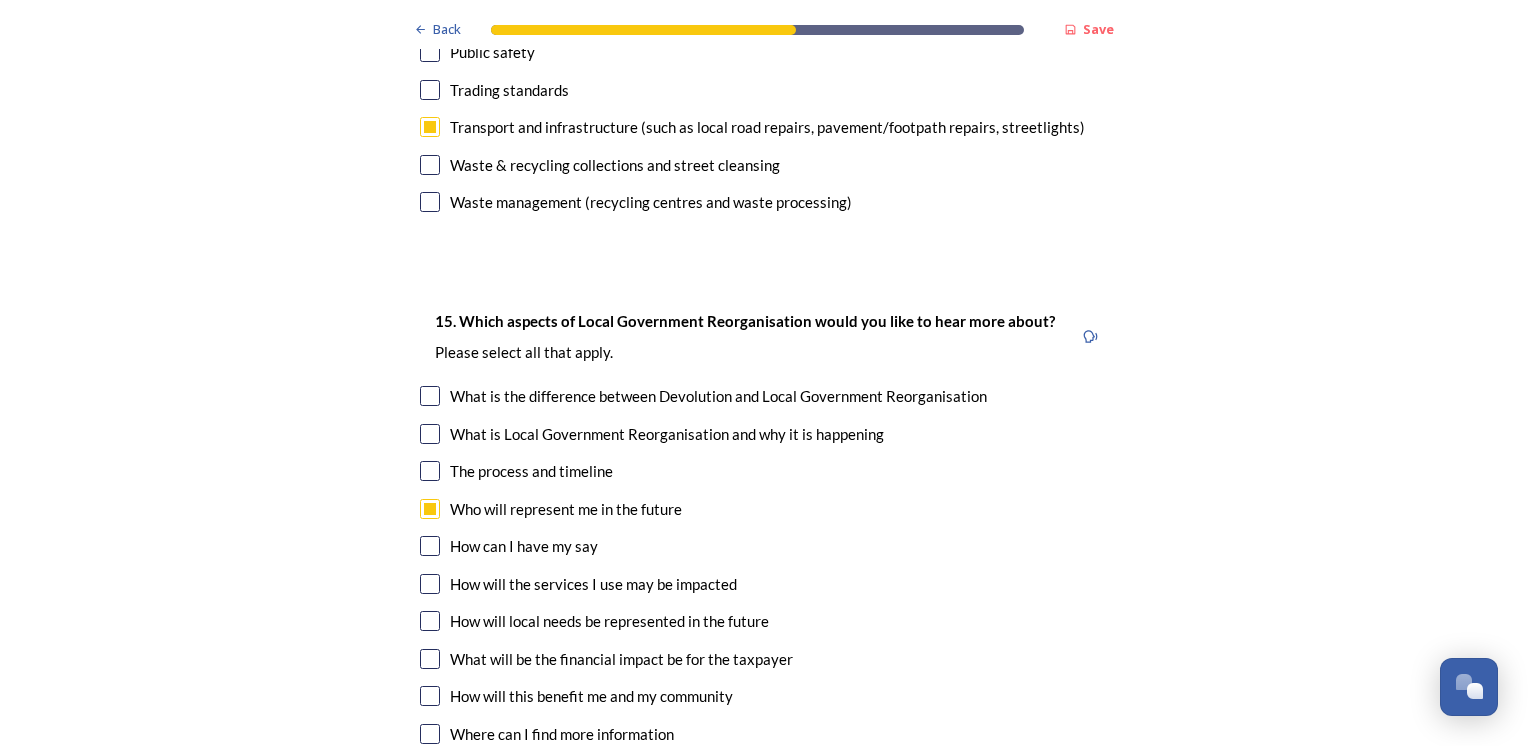 click on "15. Which aspects of Local Government Reorganisation would you like to hear more about? ﻿Please select all that apply.   What is the difference between Devolution and Local Government Reorganisation What is Local Government Reorganisation and why it is happening The process and timeline Who will represent me in the future How can I have my say How will the services I use may be impacted How will local needs be represented in the future What will be the financial impact be for the taxpayer How will this benefit me and my community Where can I find more information" at bounding box center [764, 530] 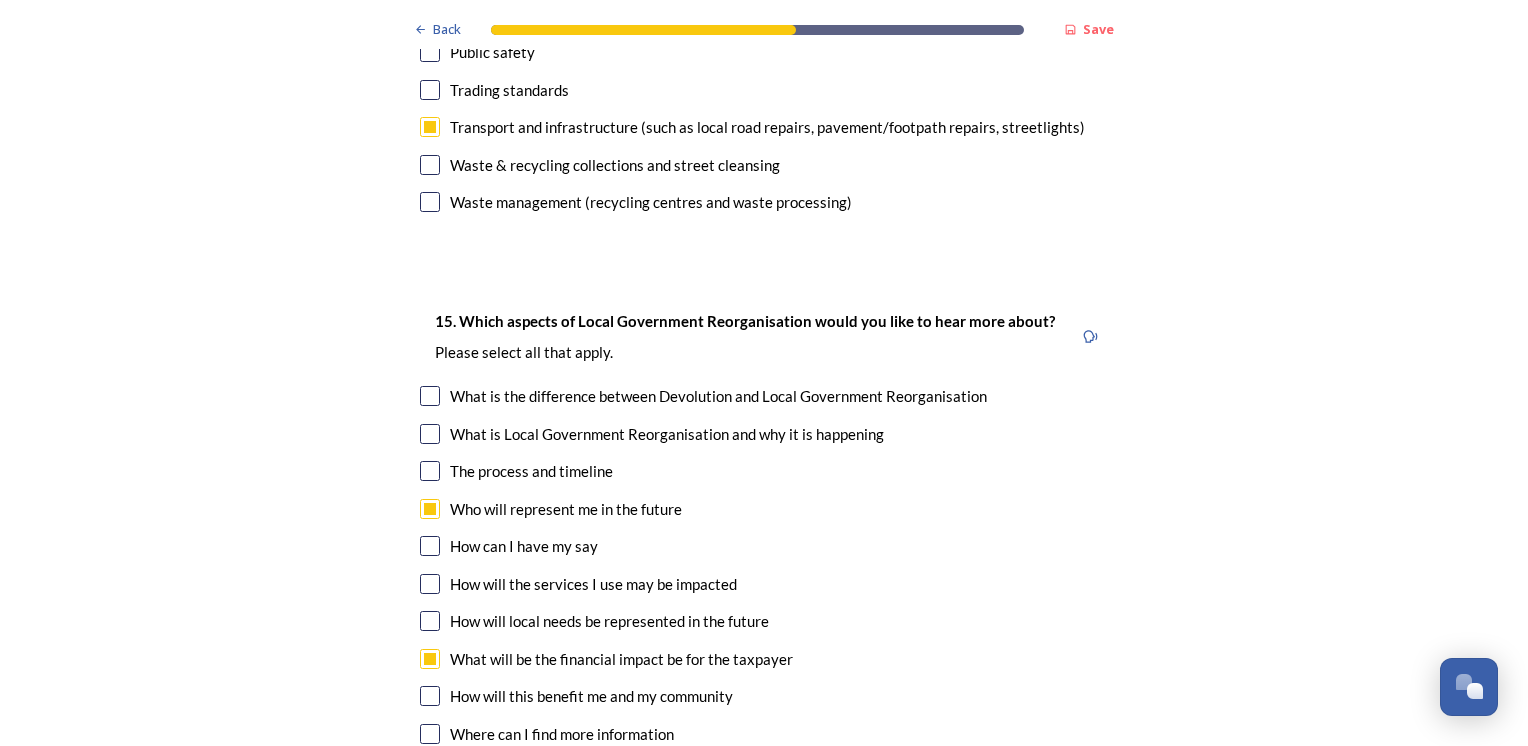 click at bounding box center (430, 696) 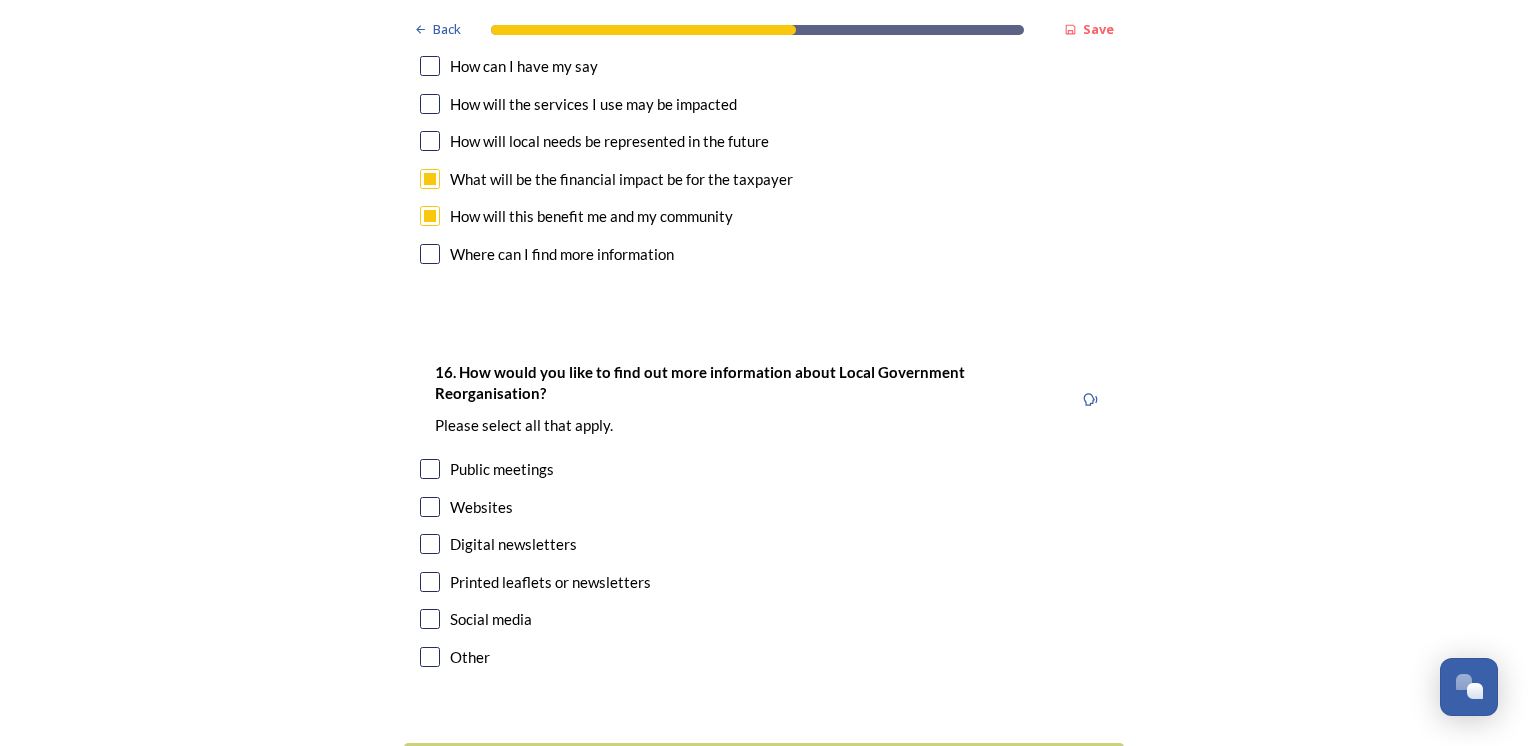 scroll, scrollTop: 6120, scrollLeft: 0, axis: vertical 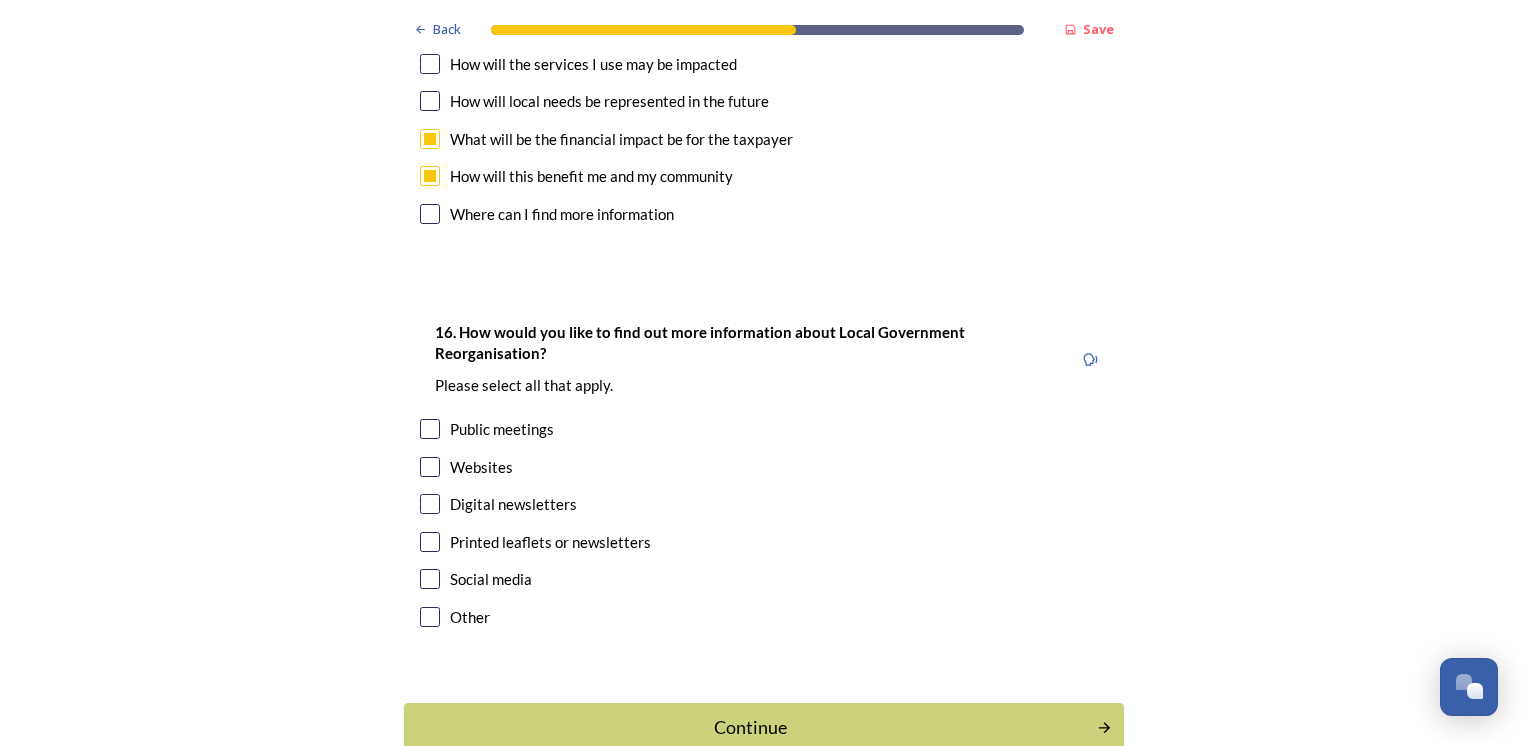 click at bounding box center [430, 467] 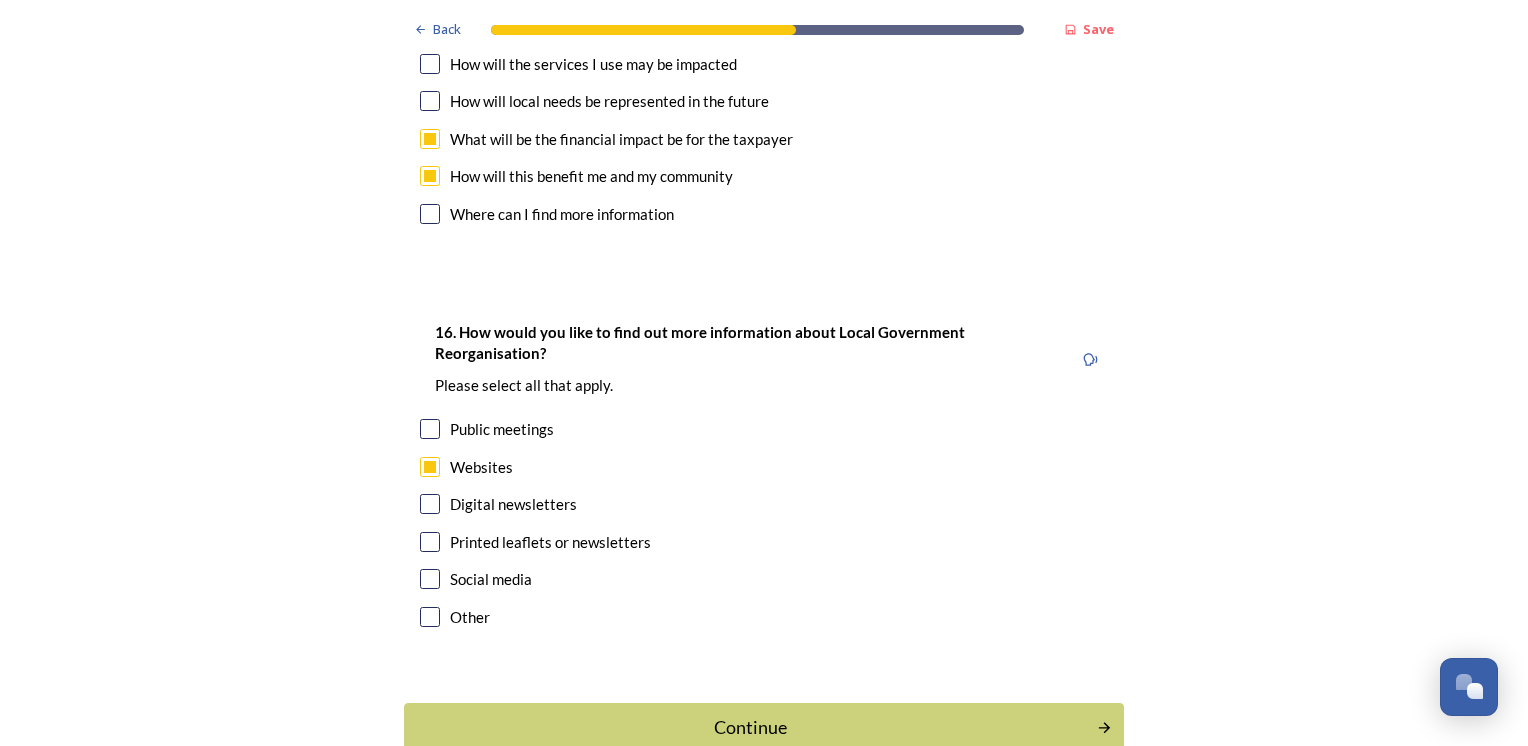 click at bounding box center (430, 504) 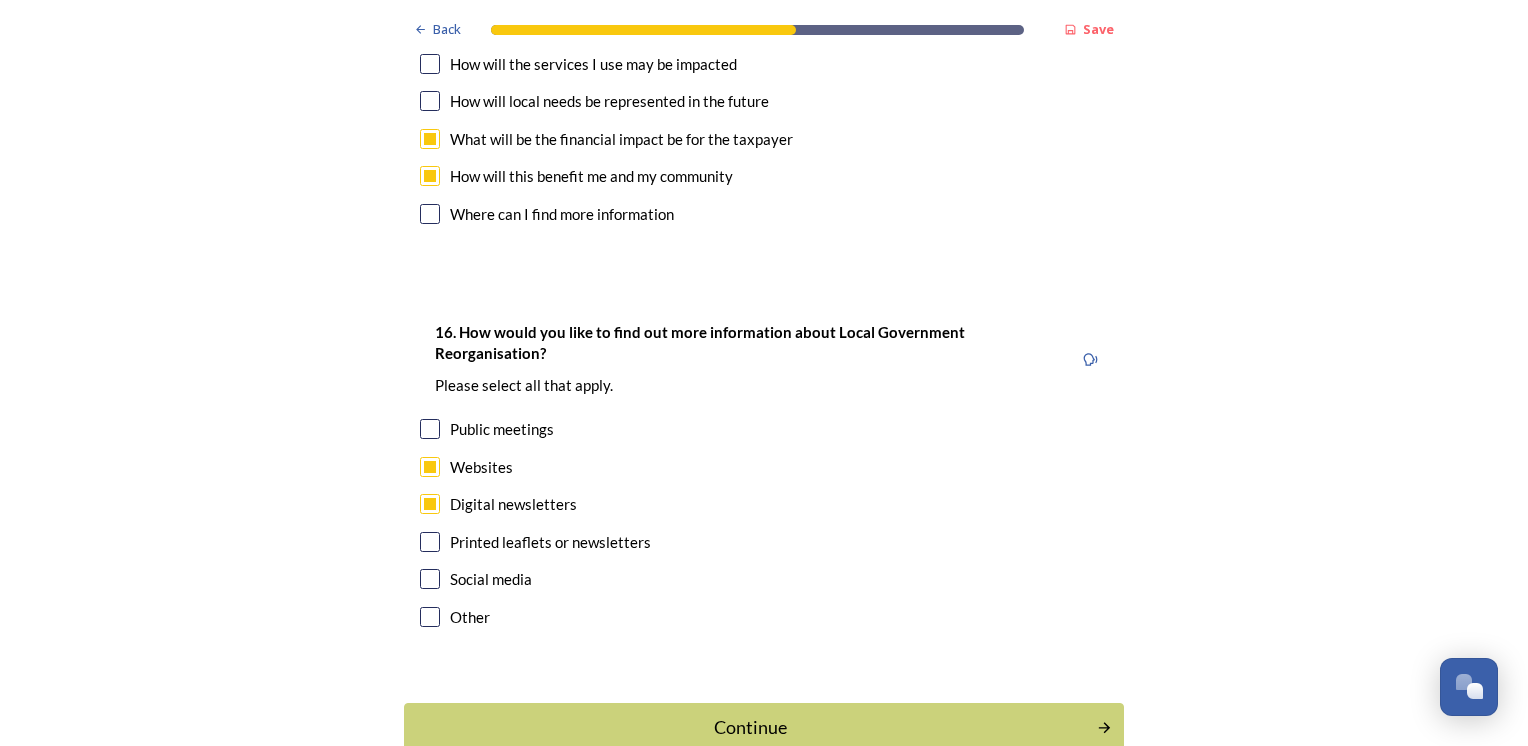 click at bounding box center [430, 542] 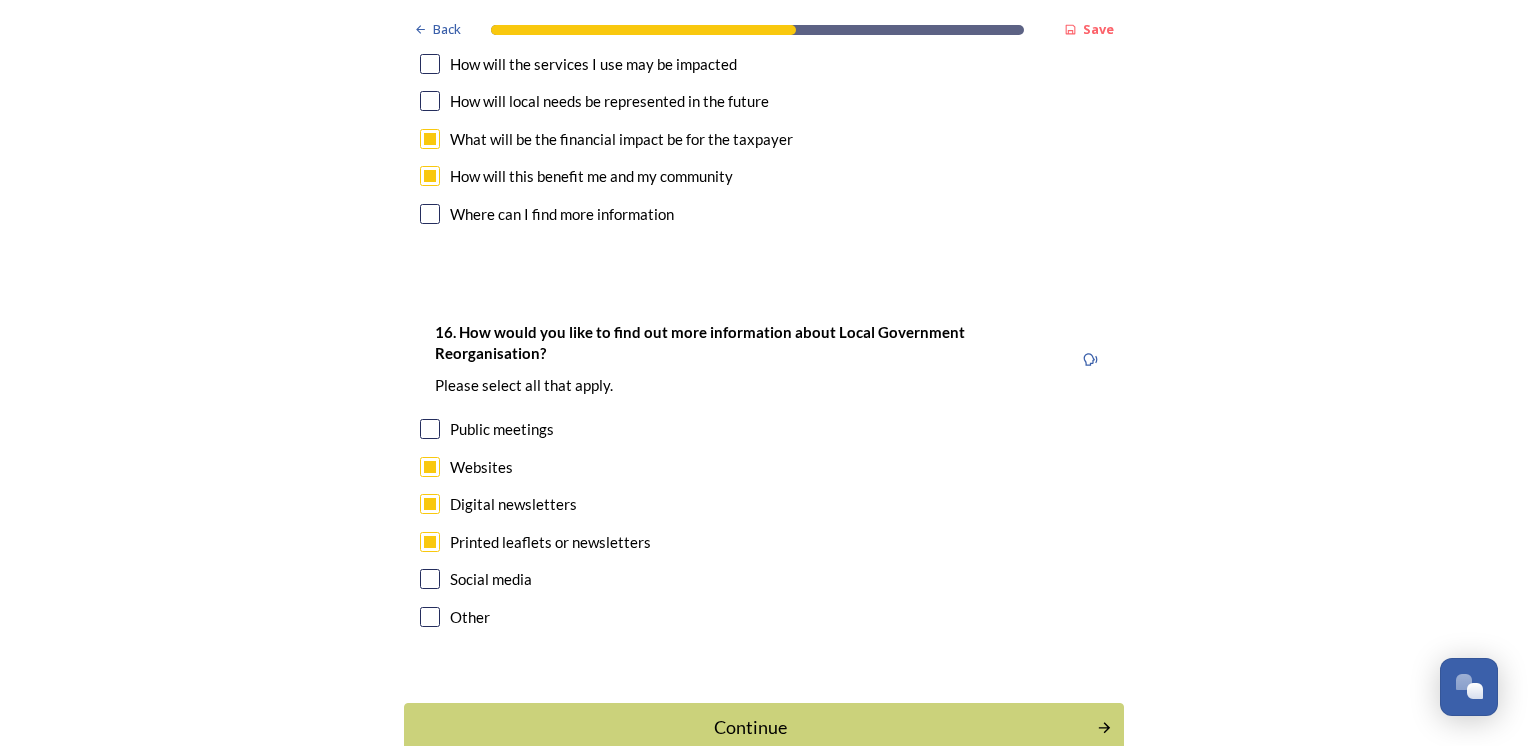click at bounding box center [430, 579] 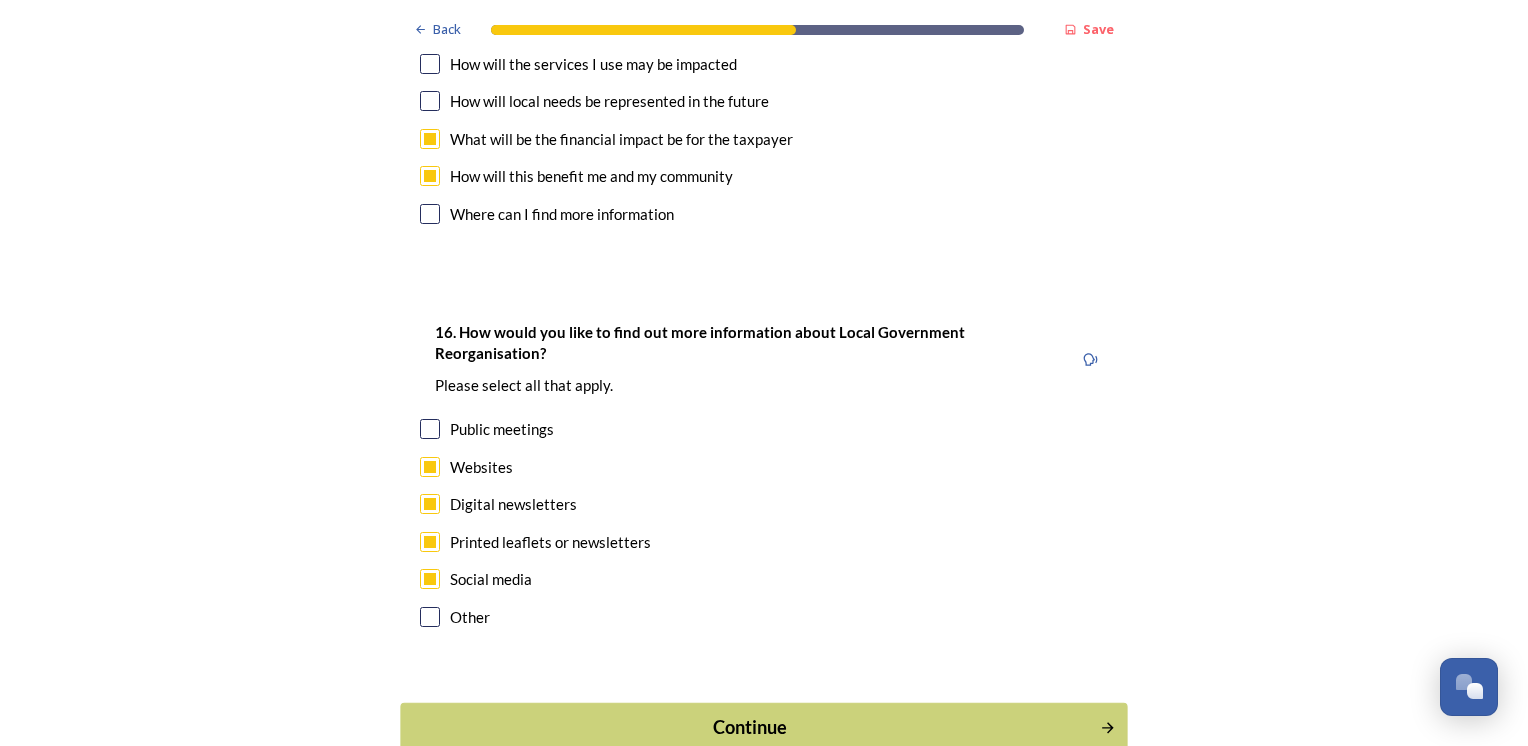 click on "Continue" at bounding box center (763, 727) 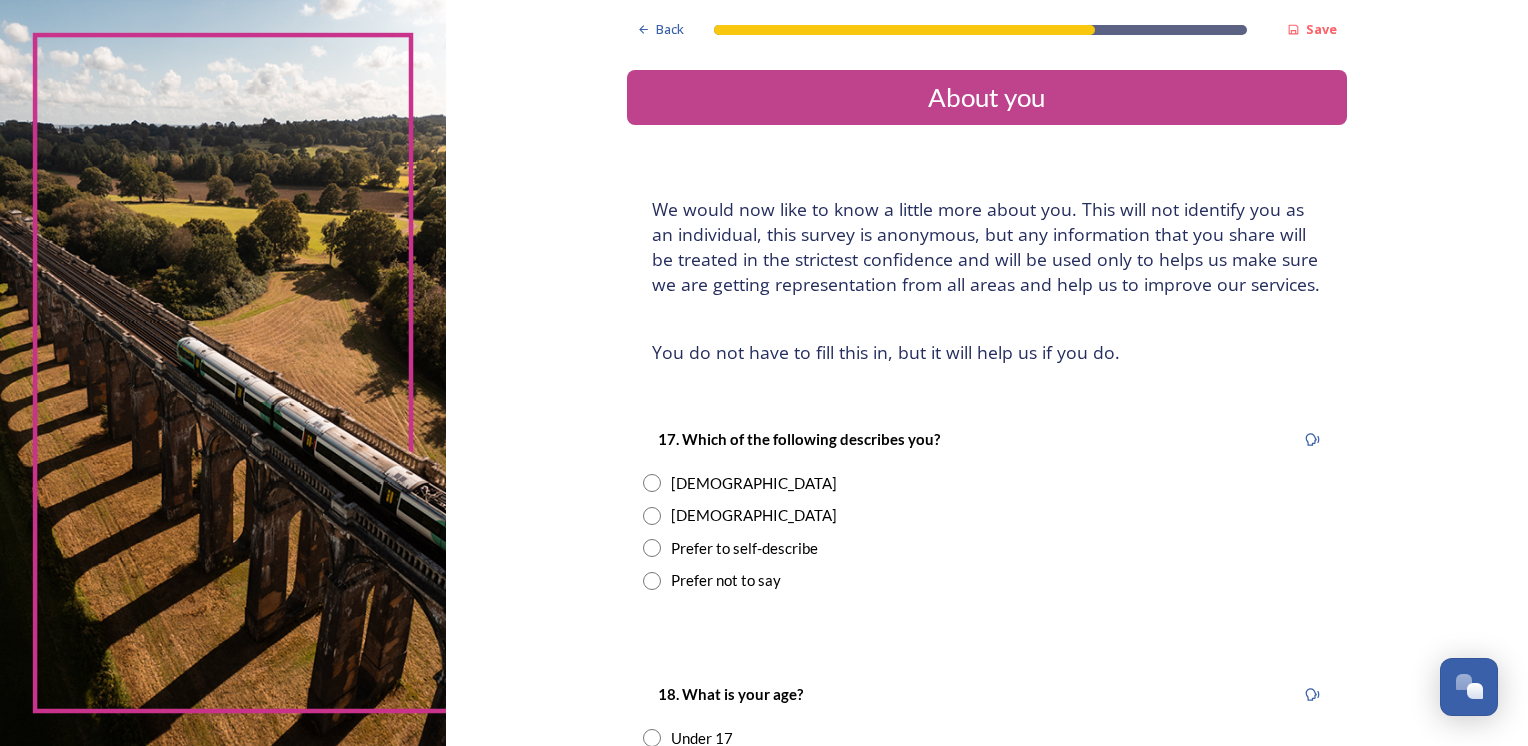 click at bounding box center (652, 483) 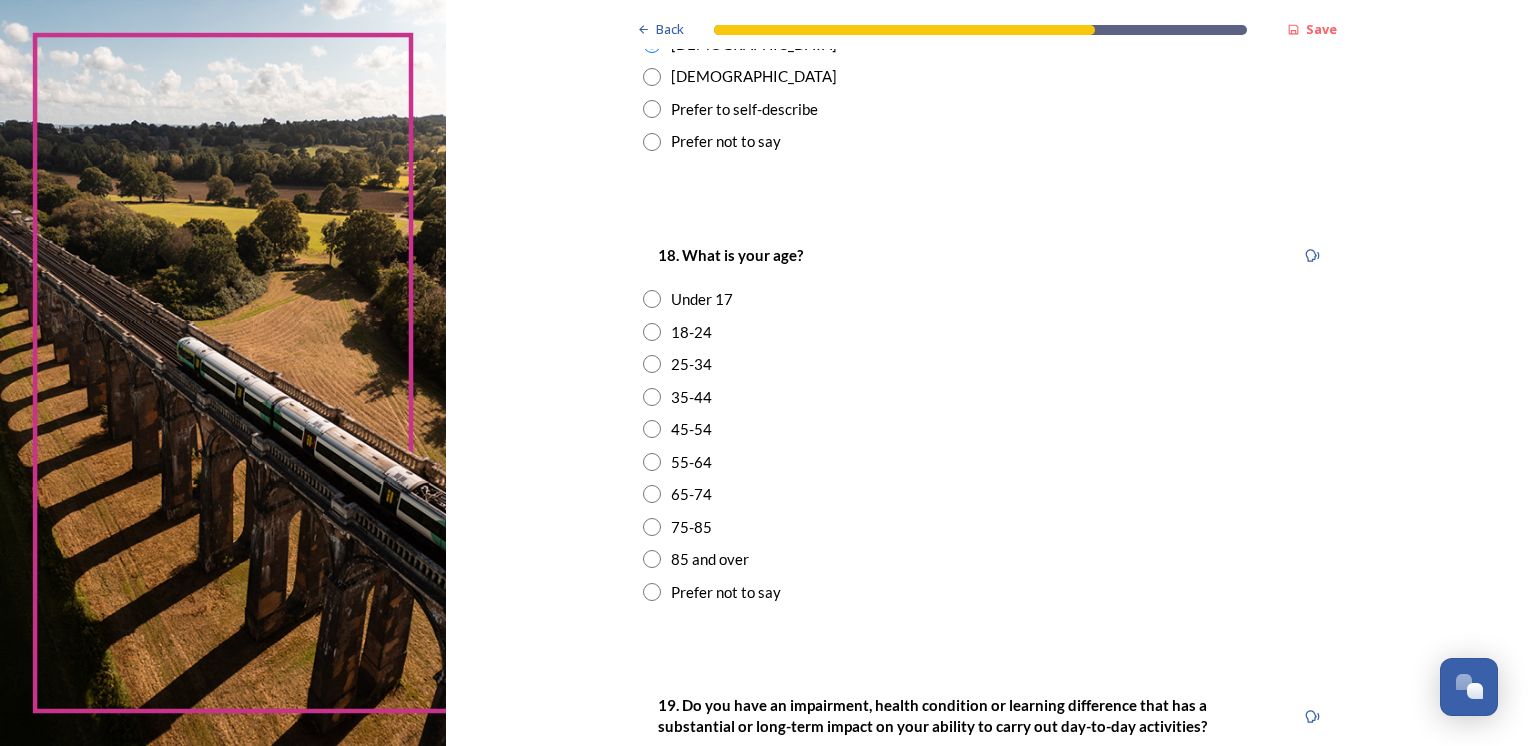 scroll, scrollTop: 440, scrollLeft: 0, axis: vertical 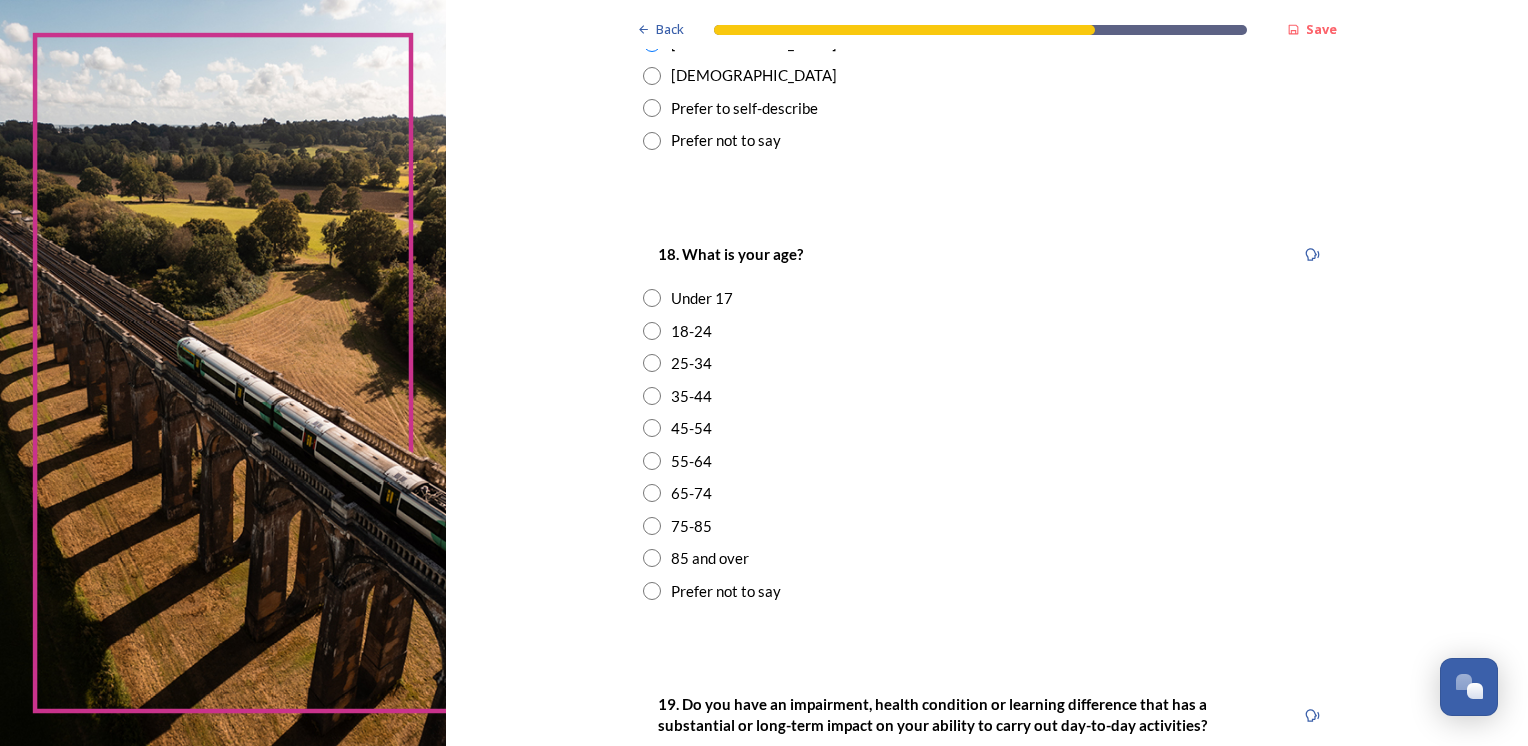 drag, startPoint x: 648, startPoint y: 396, endPoint x: 675, endPoint y: 405, distance: 28.460499 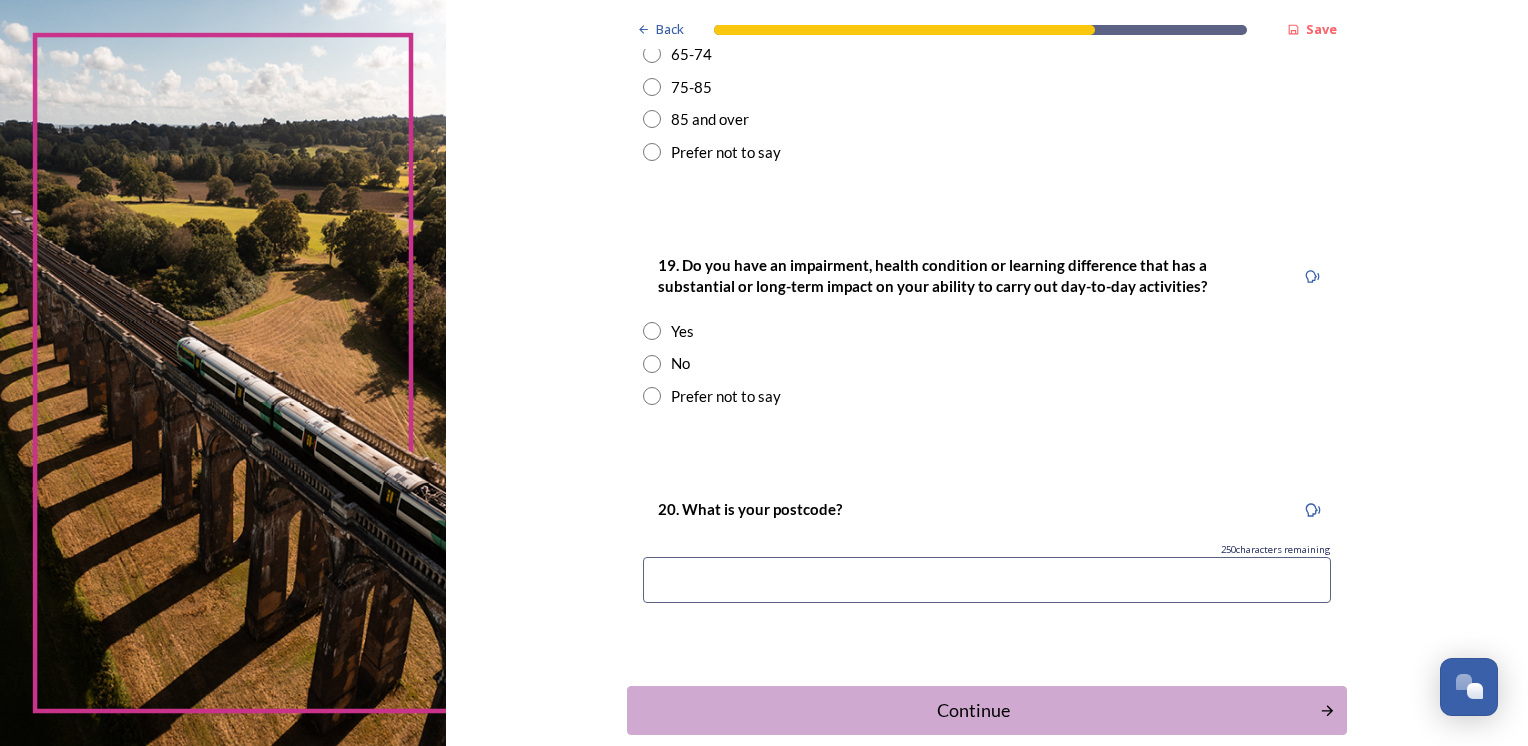 scroll, scrollTop: 880, scrollLeft: 0, axis: vertical 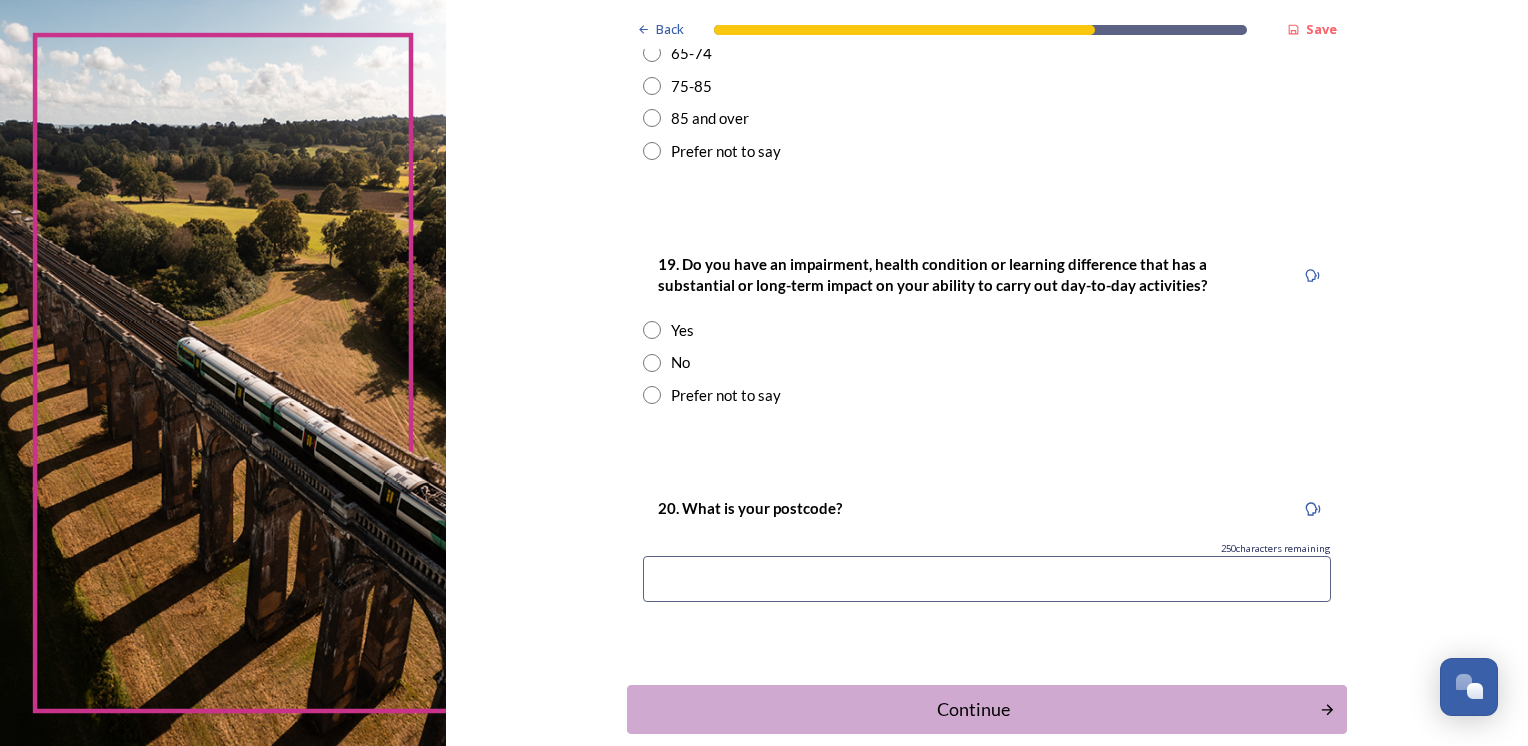 click at bounding box center [652, 363] 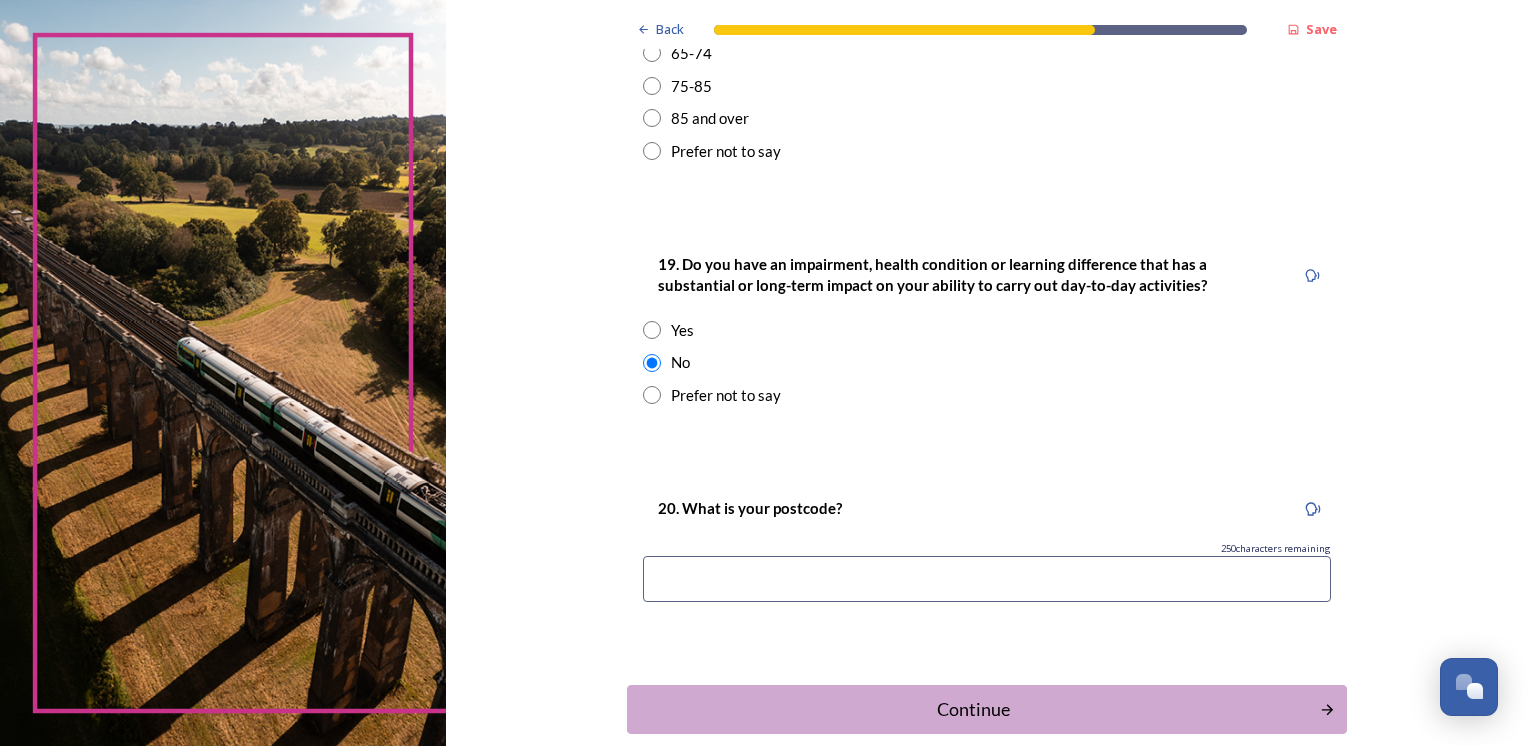 click at bounding box center [987, 579] 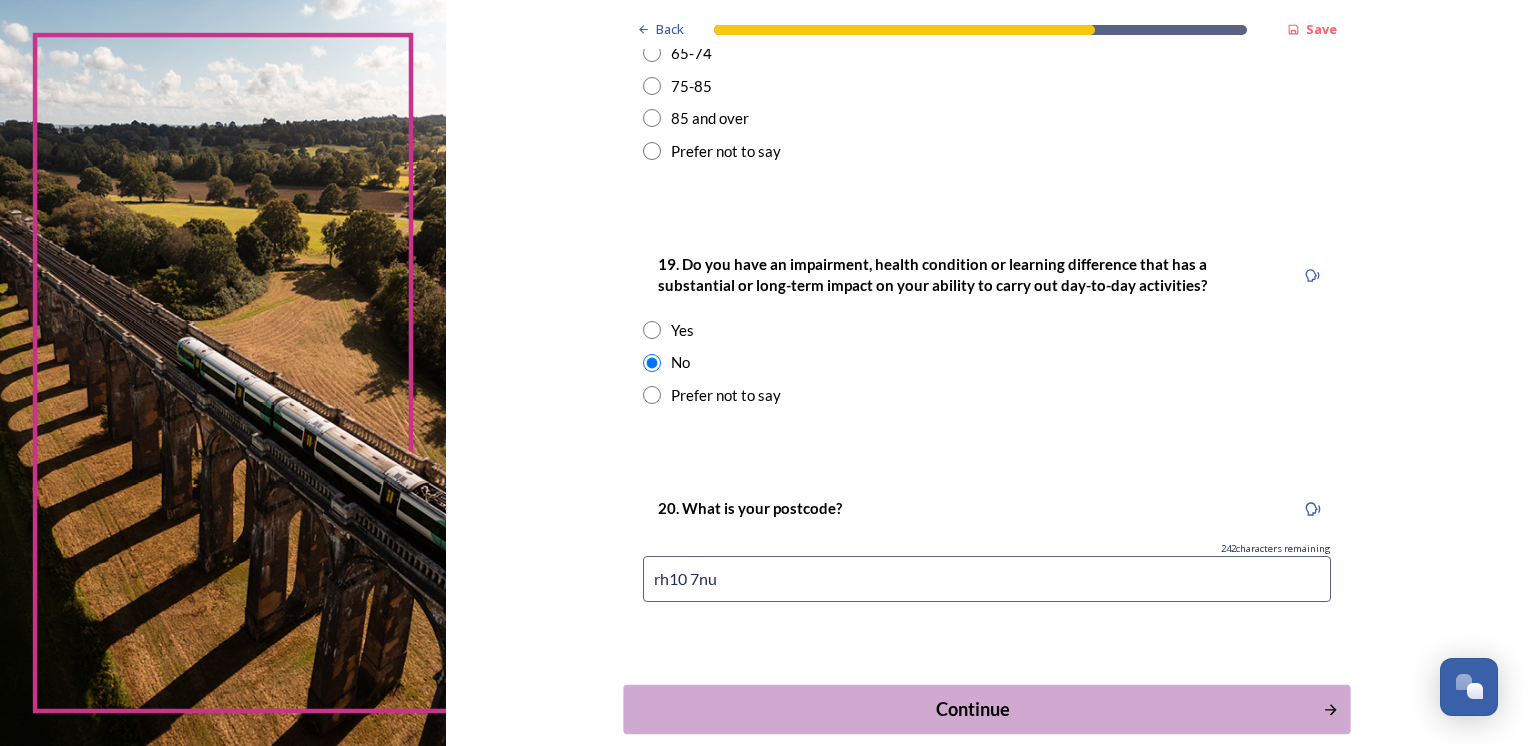 type on "rh10 7nu" 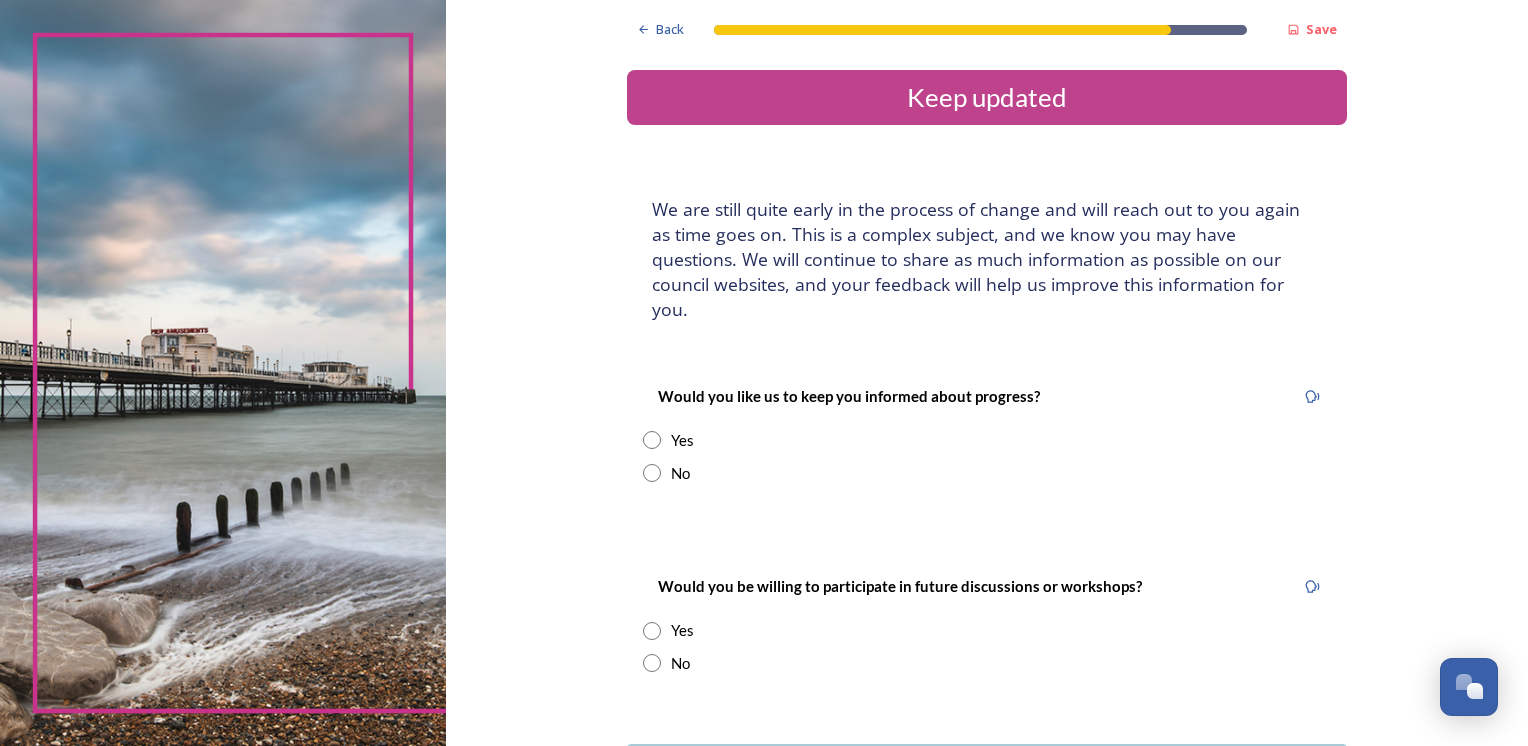 click at bounding box center [652, 473] 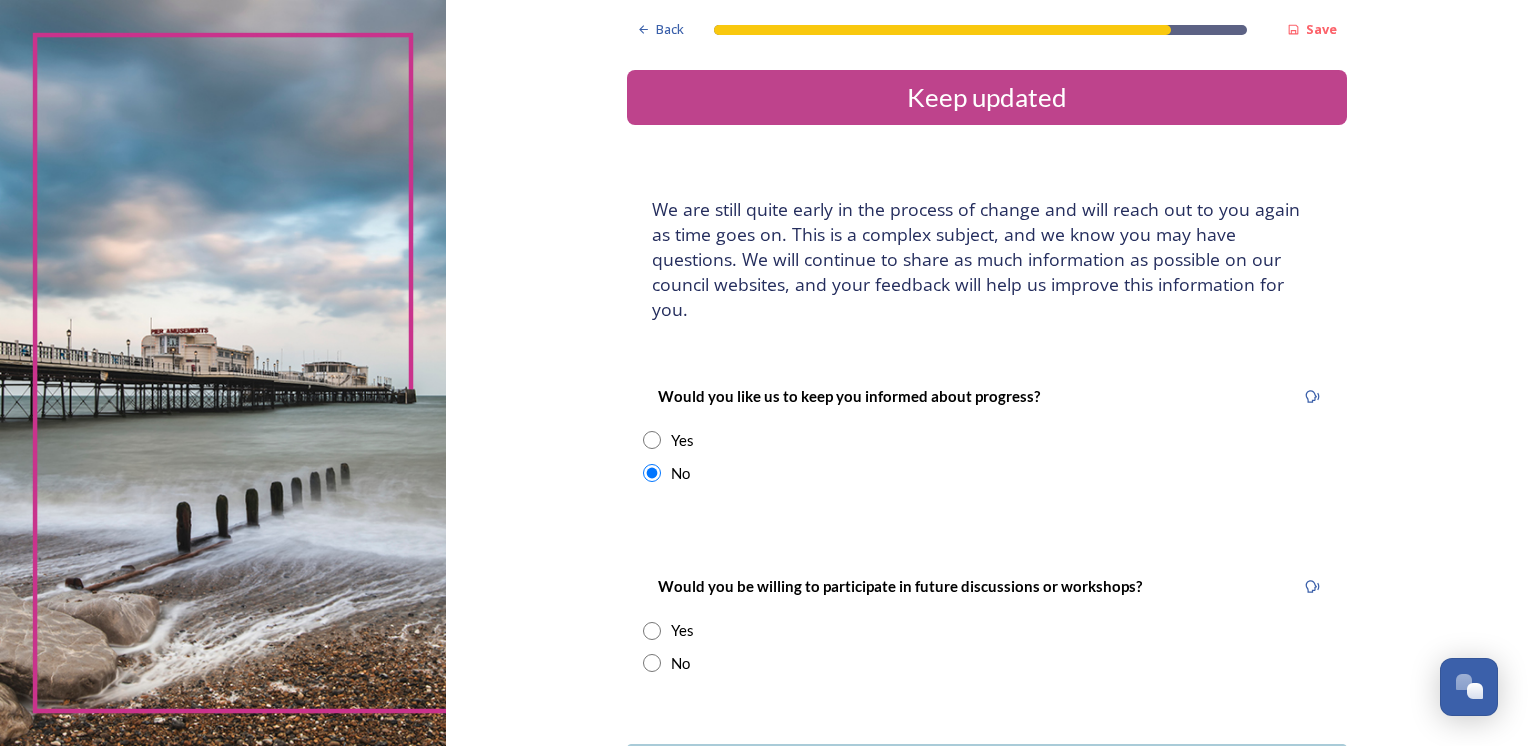 click at bounding box center (652, 663) 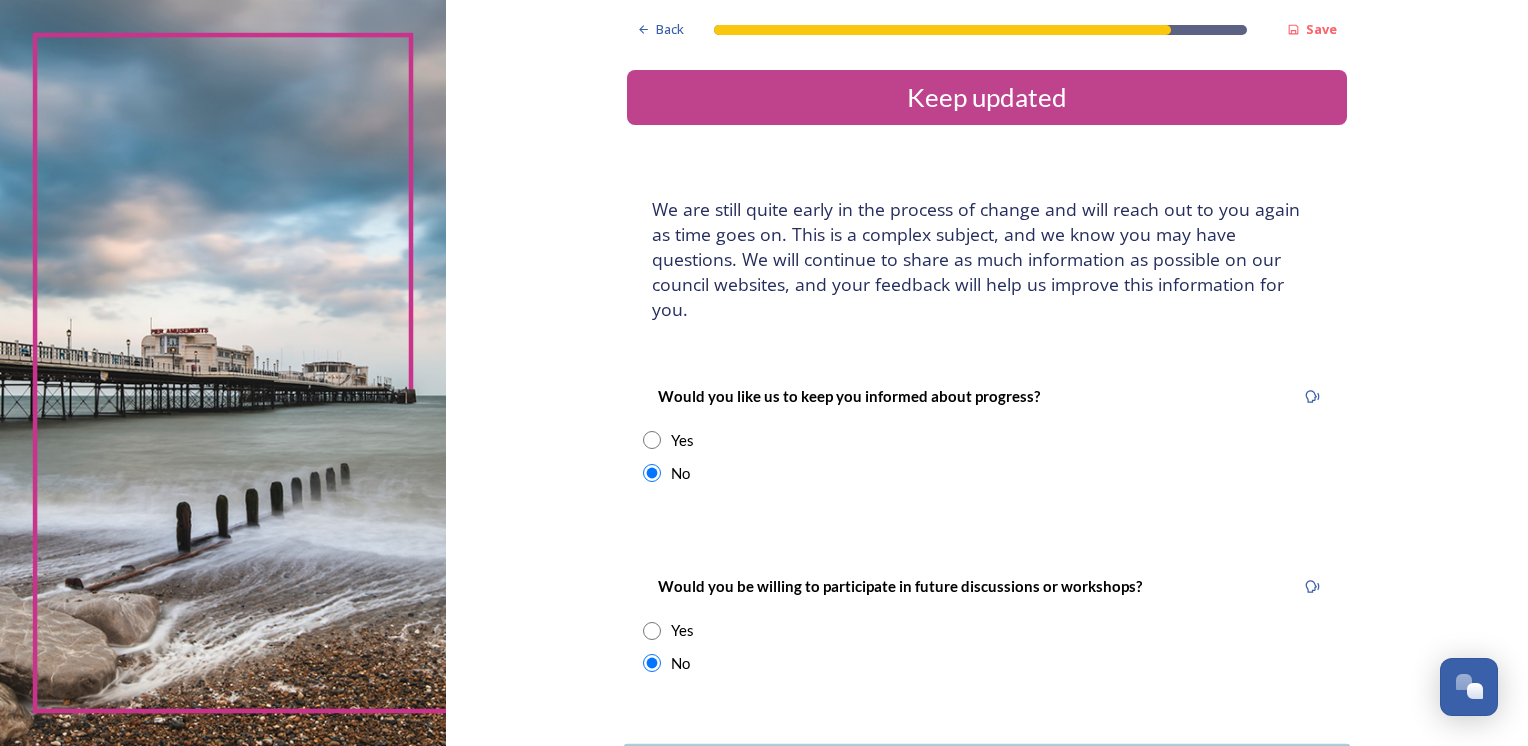 click on "Submit your survey responses" at bounding box center (986, 768) 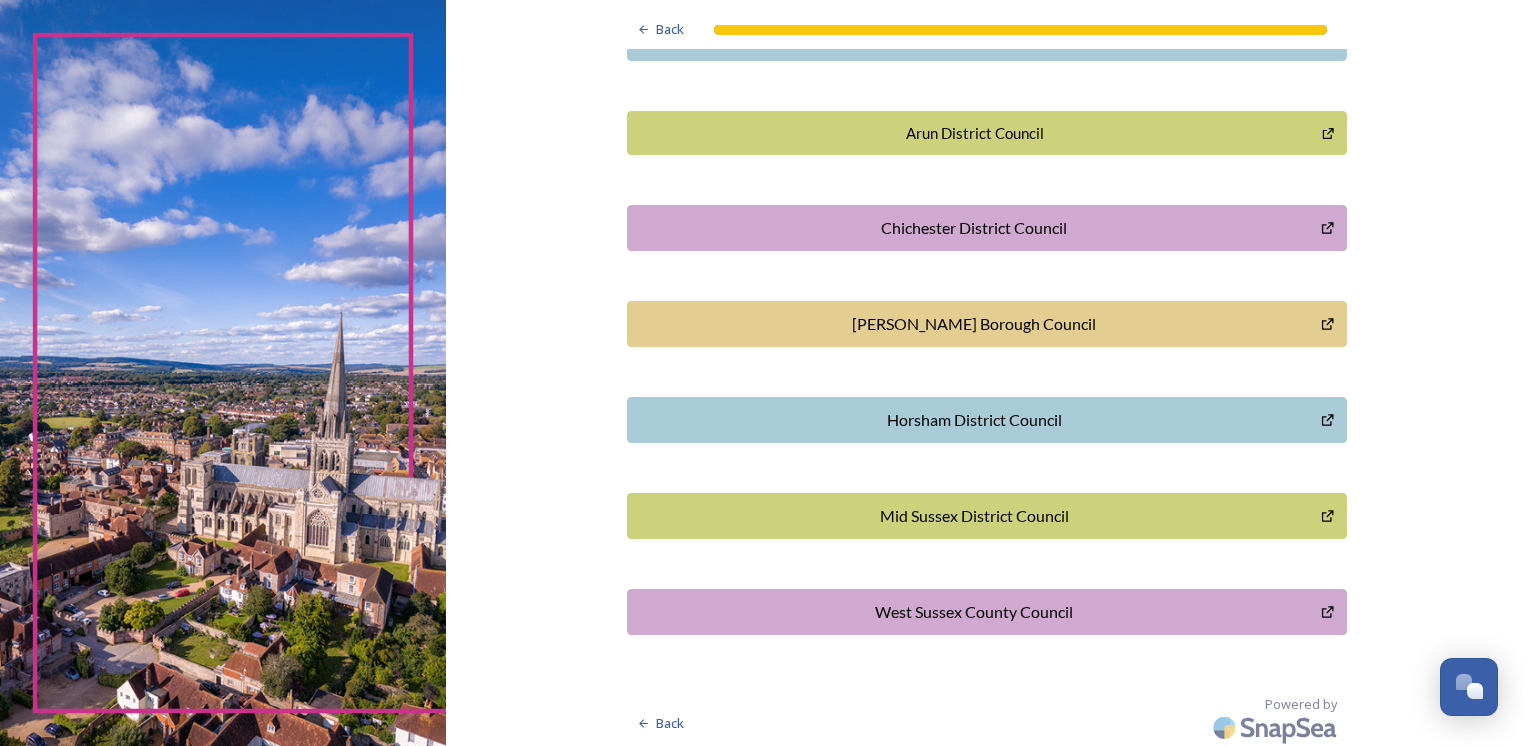 scroll, scrollTop: 539, scrollLeft: 0, axis: vertical 